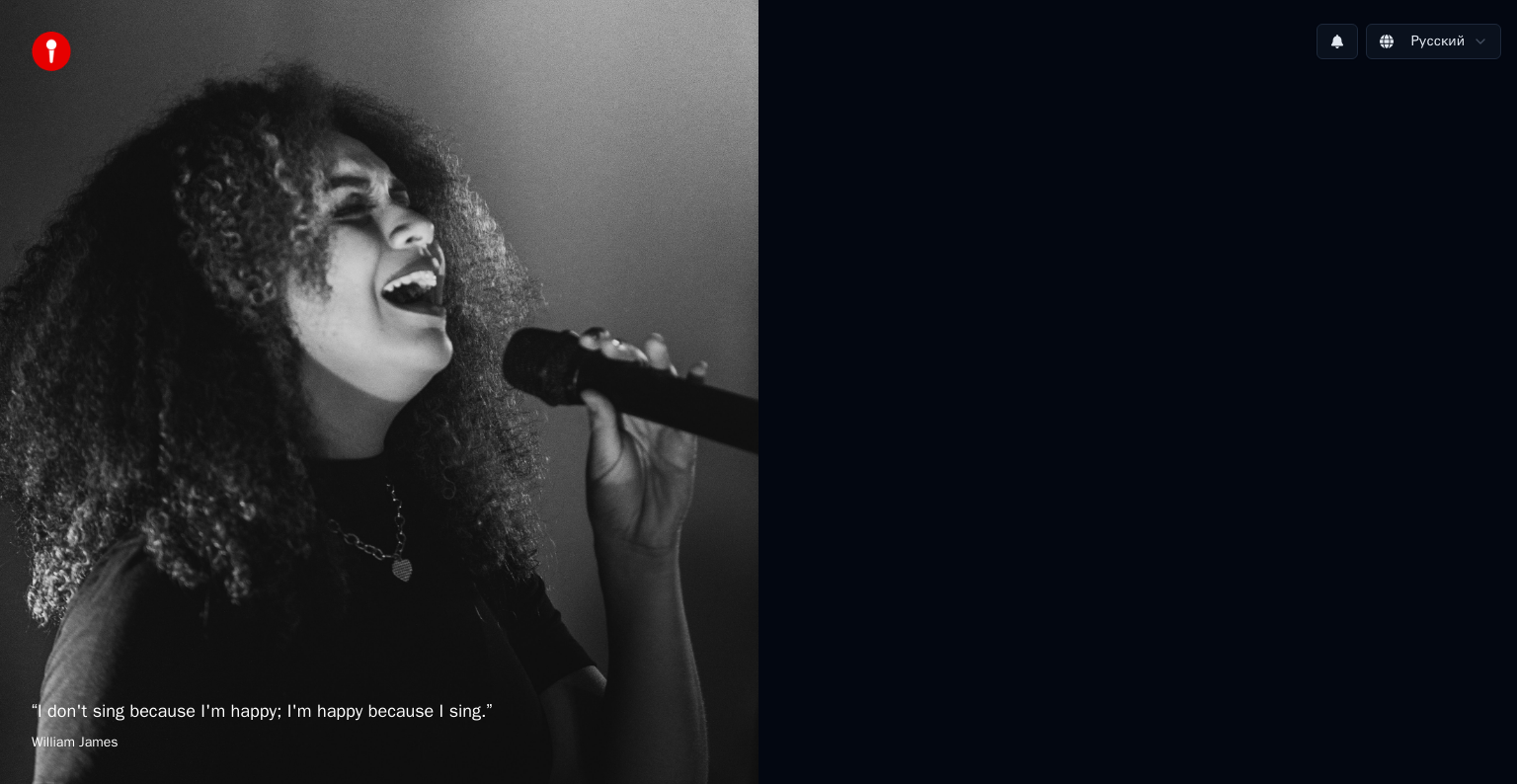 scroll, scrollTop: 0, scrollLeft: 0, axis: both 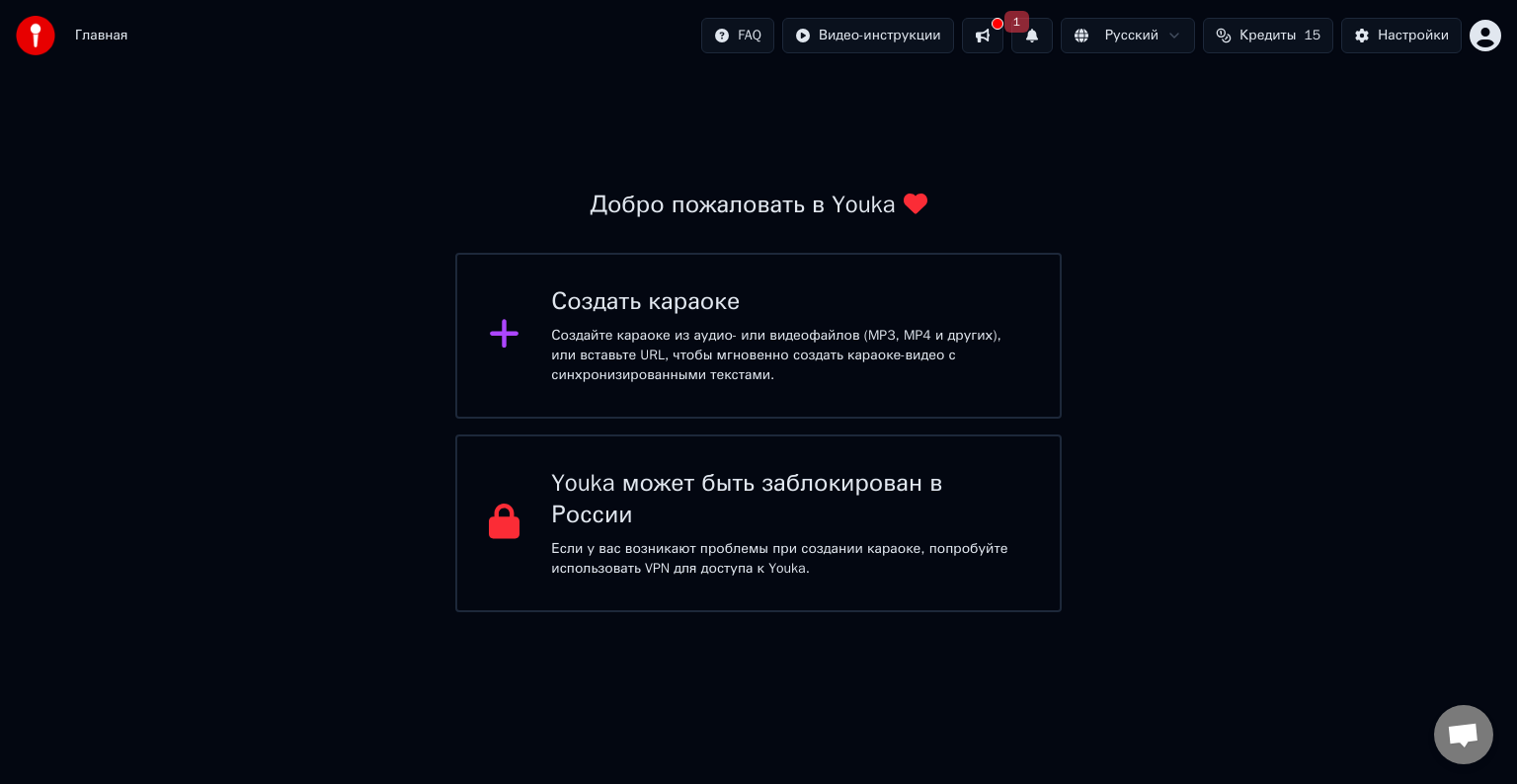 click on "Создать караоке" at bounding box center [789, 302] 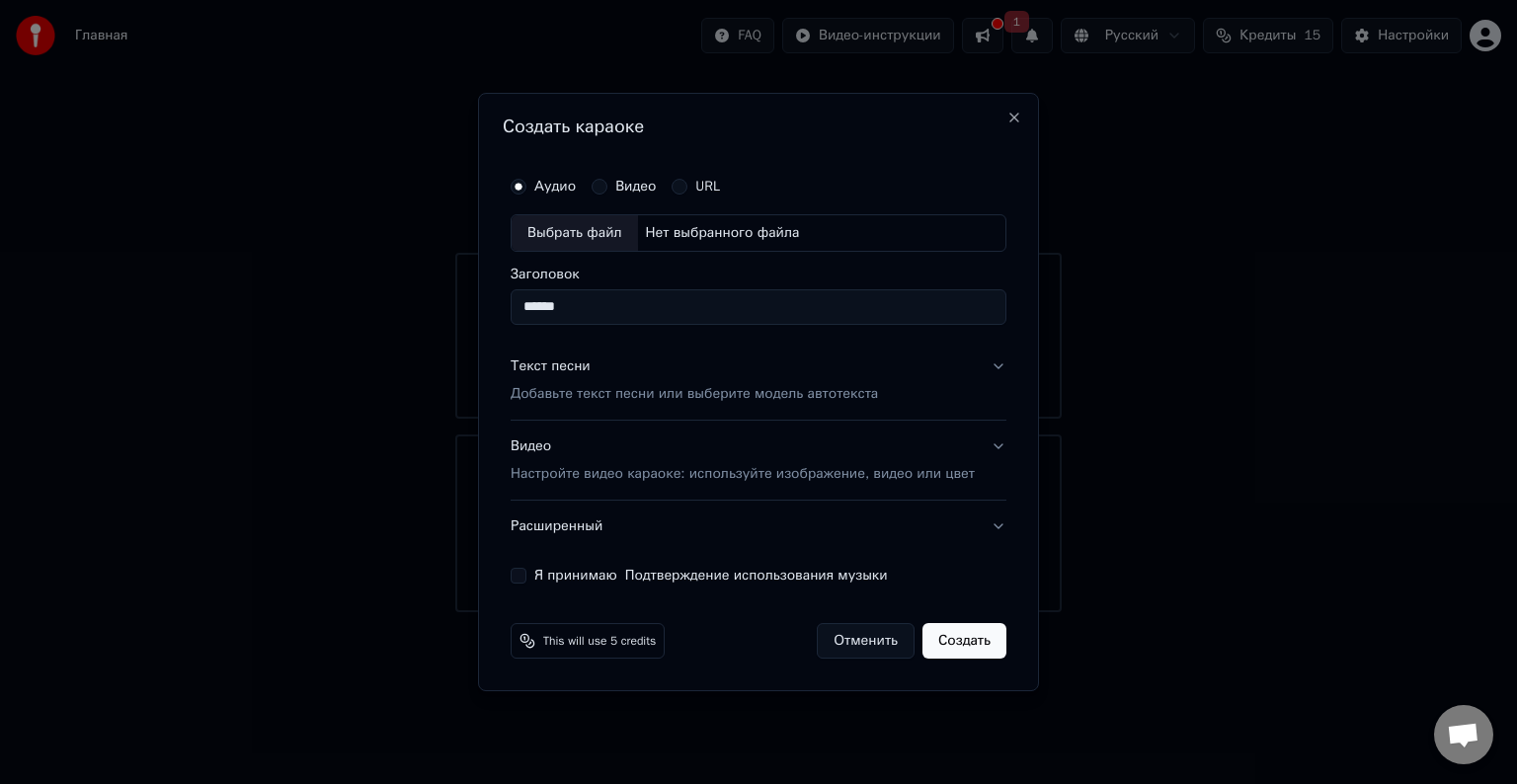 click on "Выбрать файл" at bounding box center [575, 233] 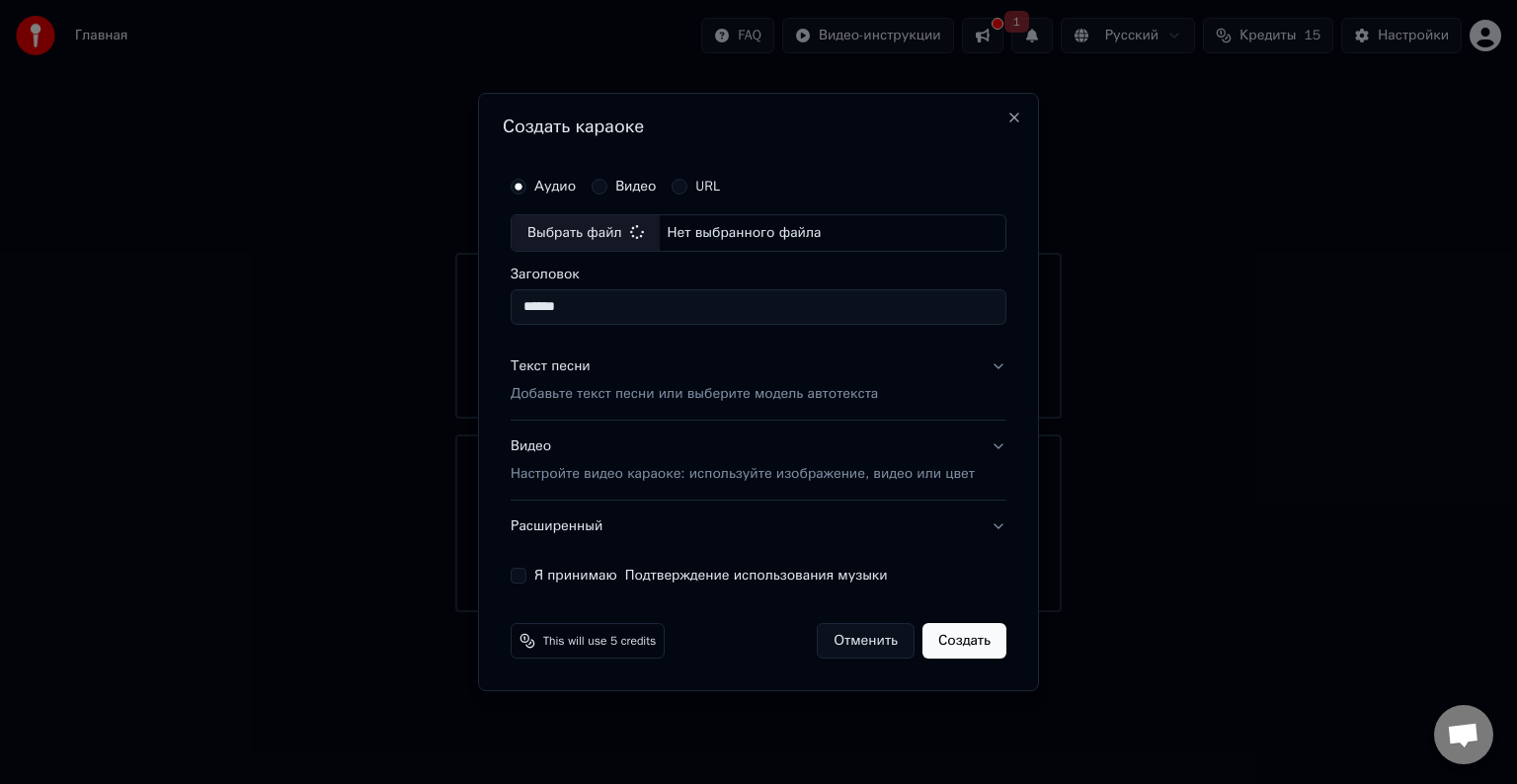 type on "**********" 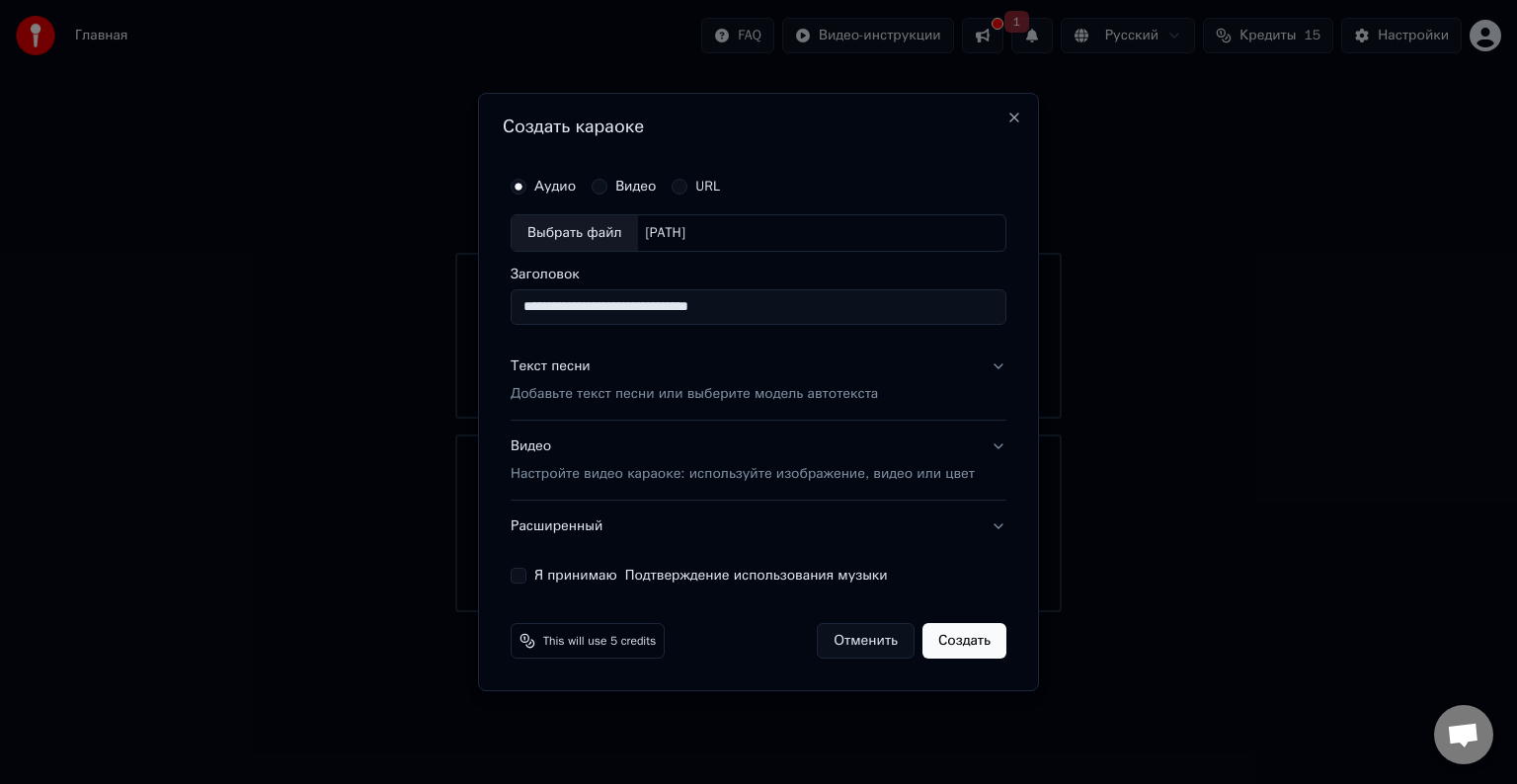 click on "Текст песни Добавьте текст песни или выберите модель автотекста" at bounding box center [758, 380] 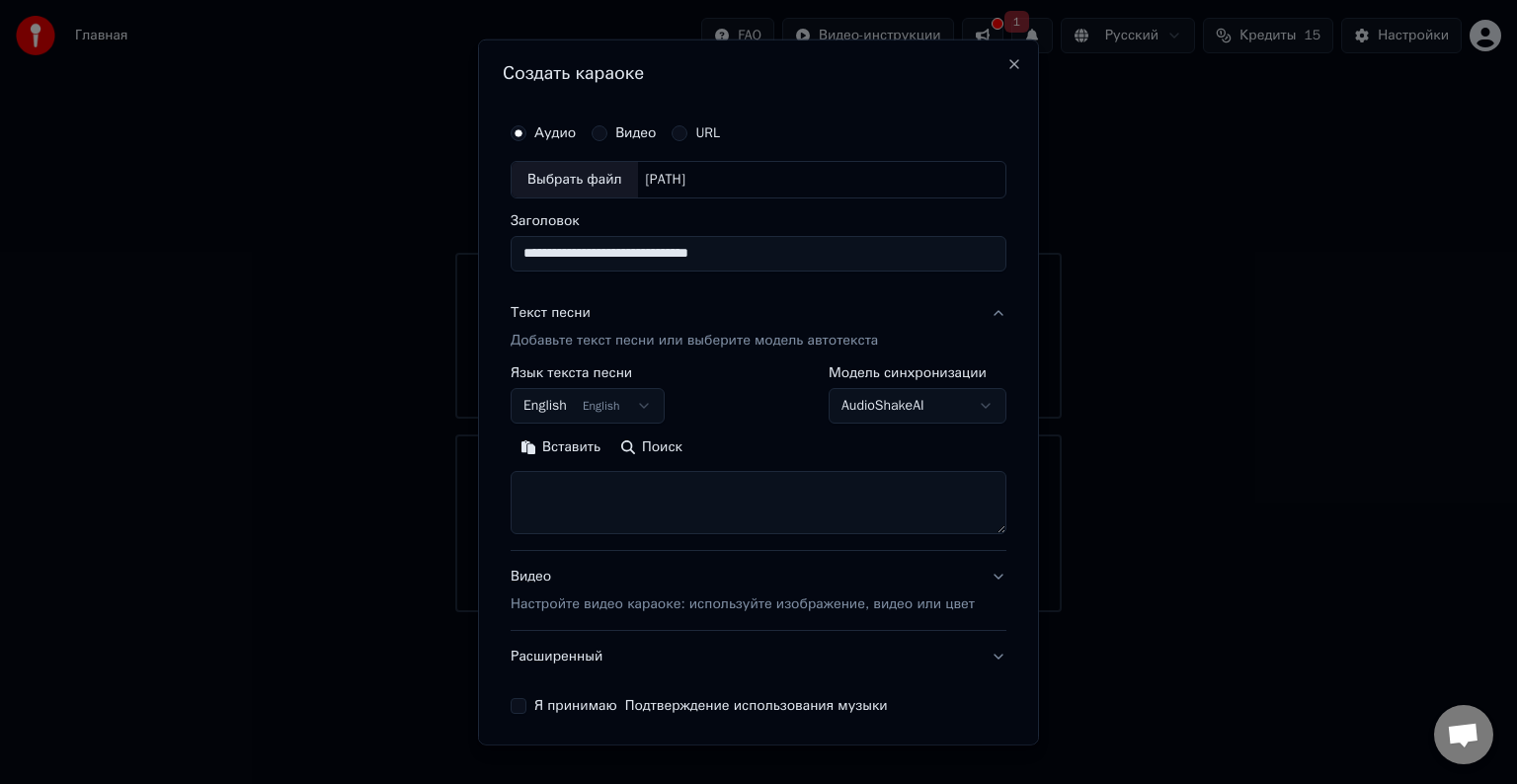 click on "English English" at bounding box center (588, 406) 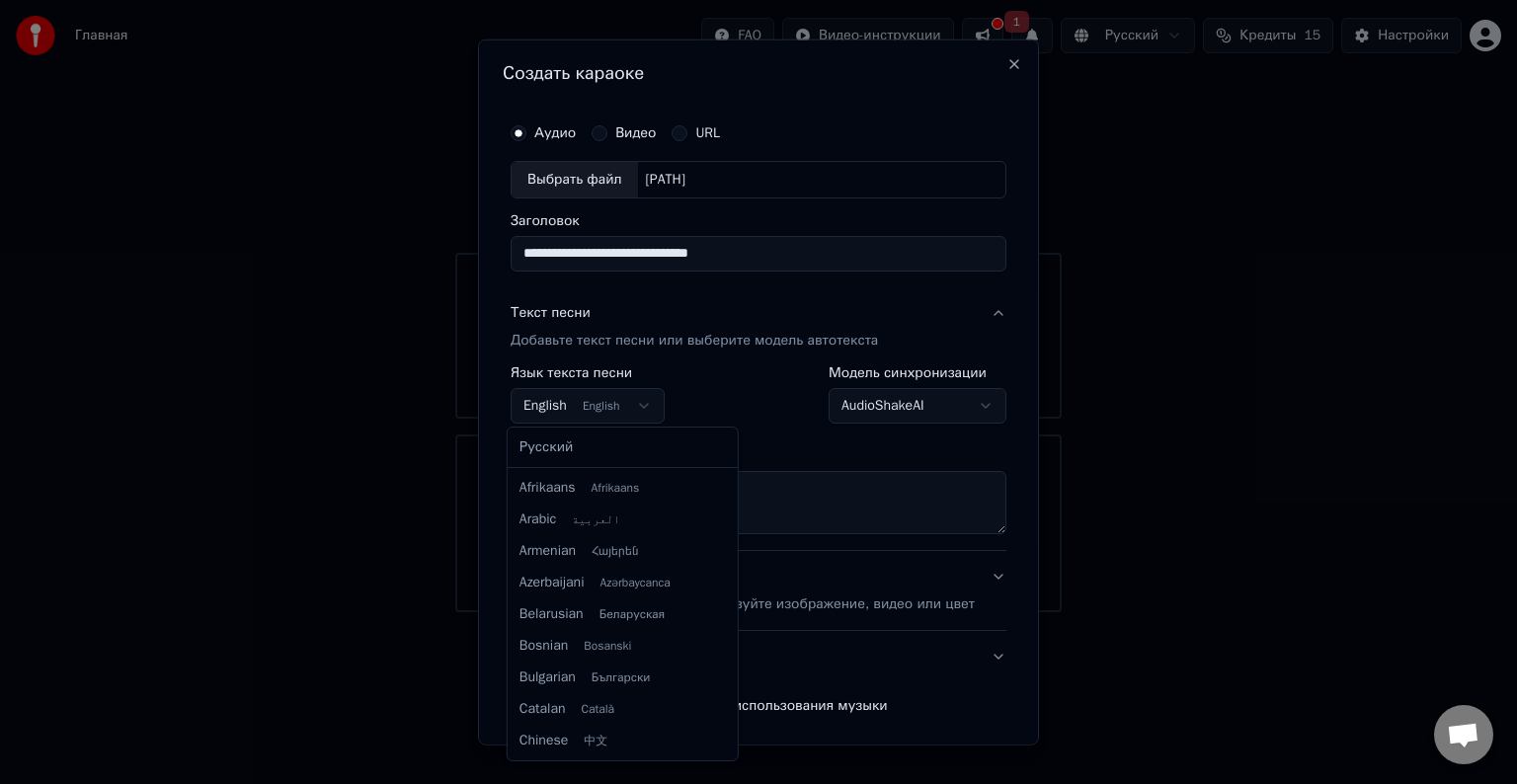 scroll, scrollTop: 158, scrollLeft: 0, axis: vertical 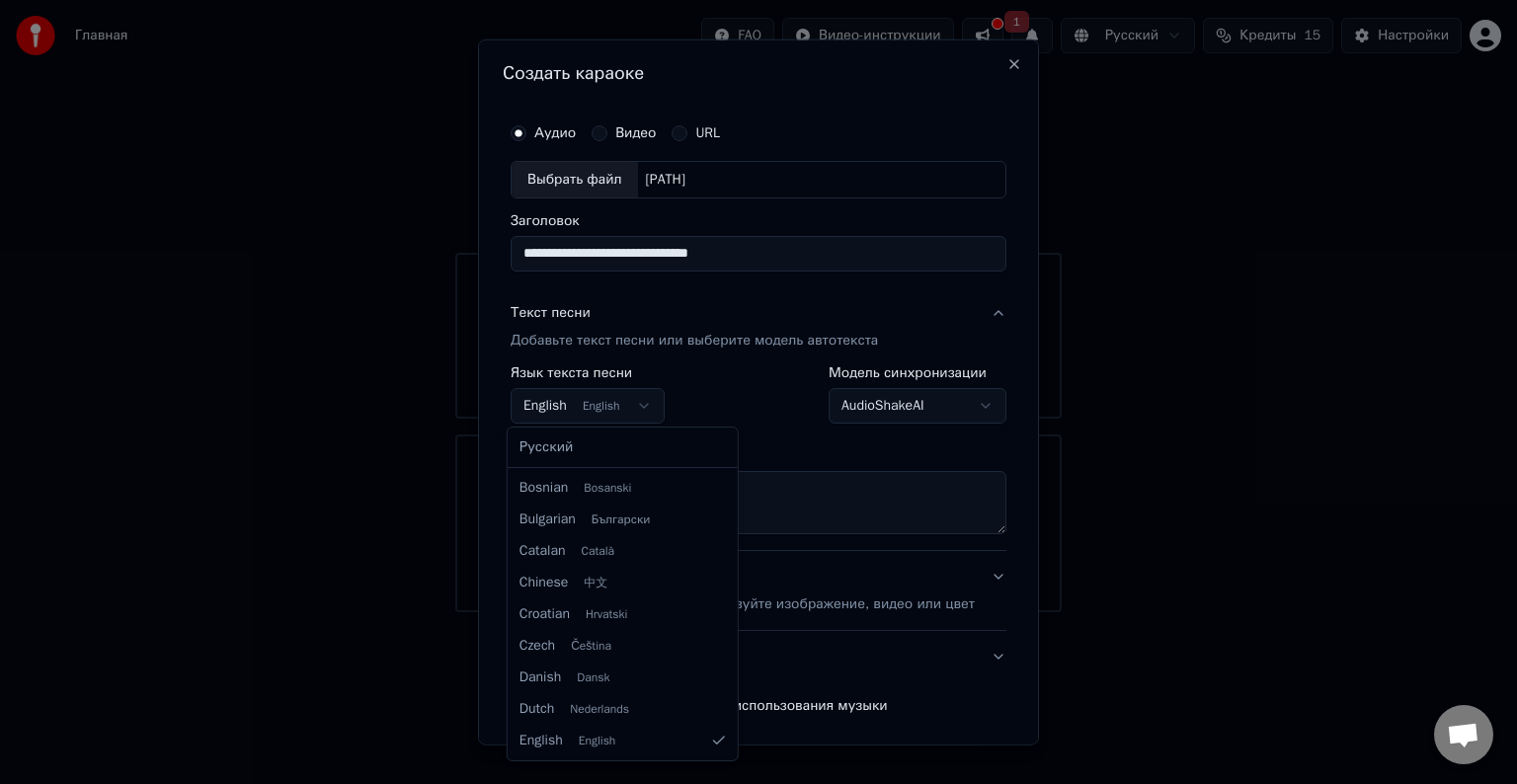 select on "**" 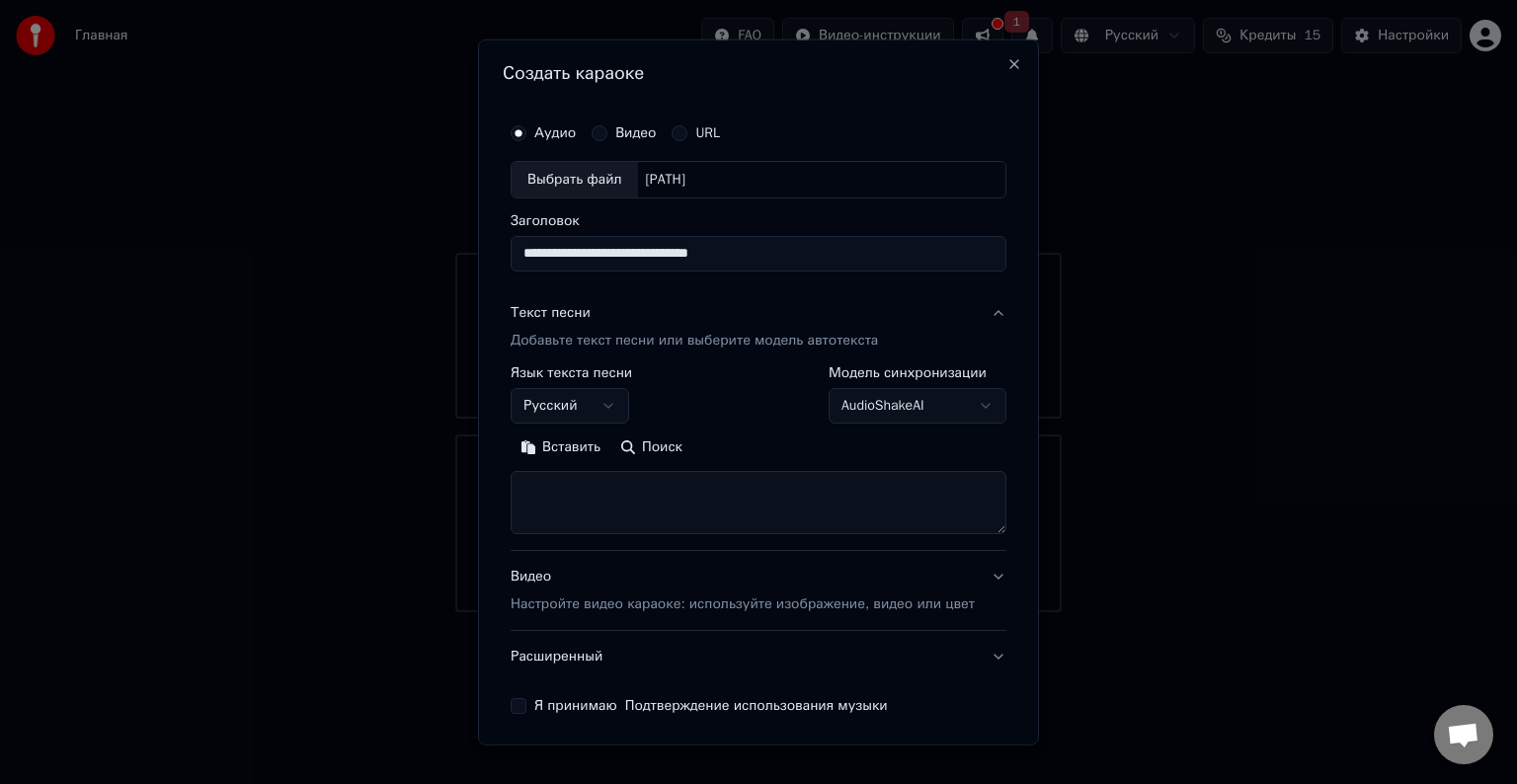 scroll, scrollTop: 75, scrollLeft: 0, axis: vertical 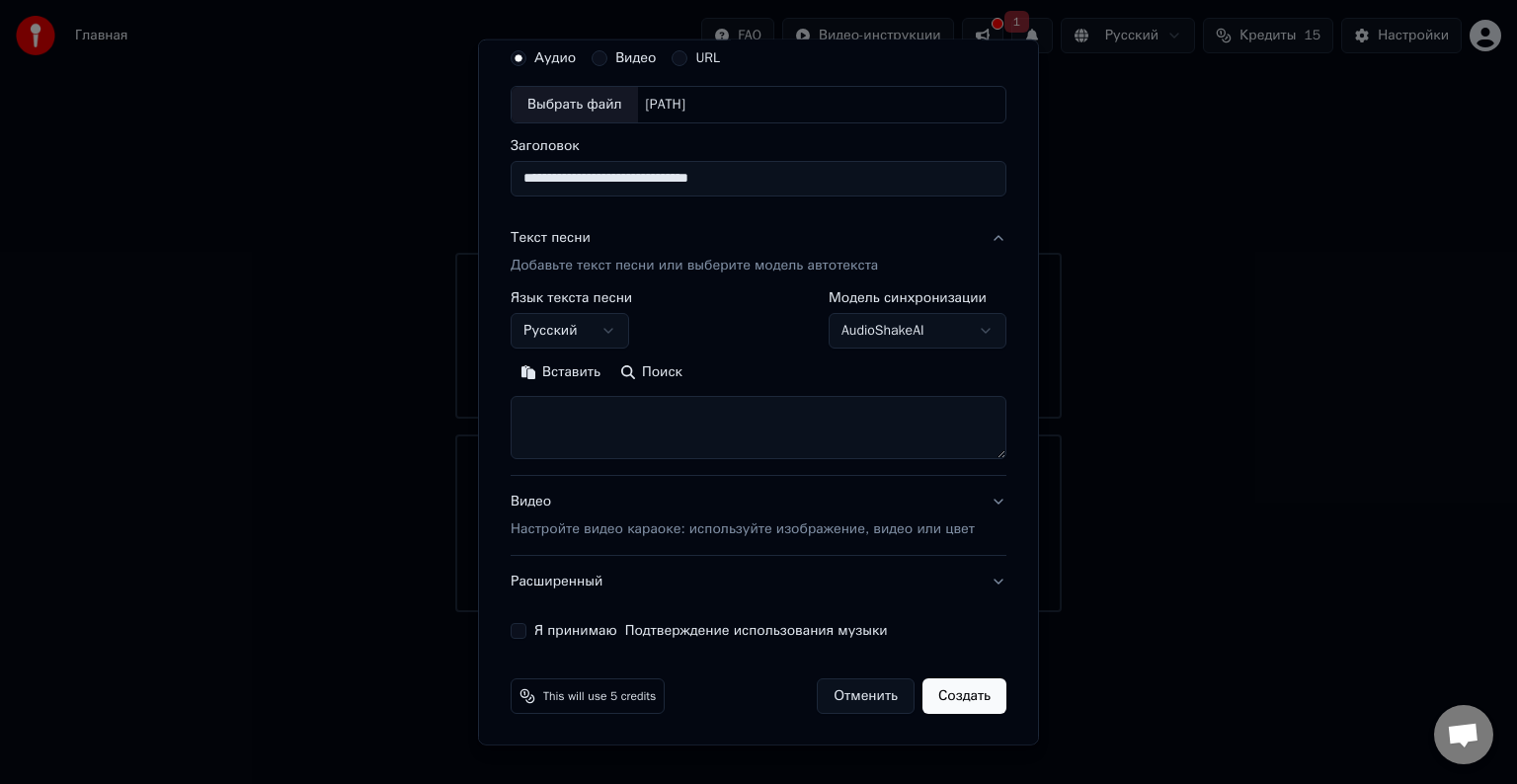 click on "Видео Настройте видео караоке: используйте изображение, видео или цвет" at bounding box center (758, 515) 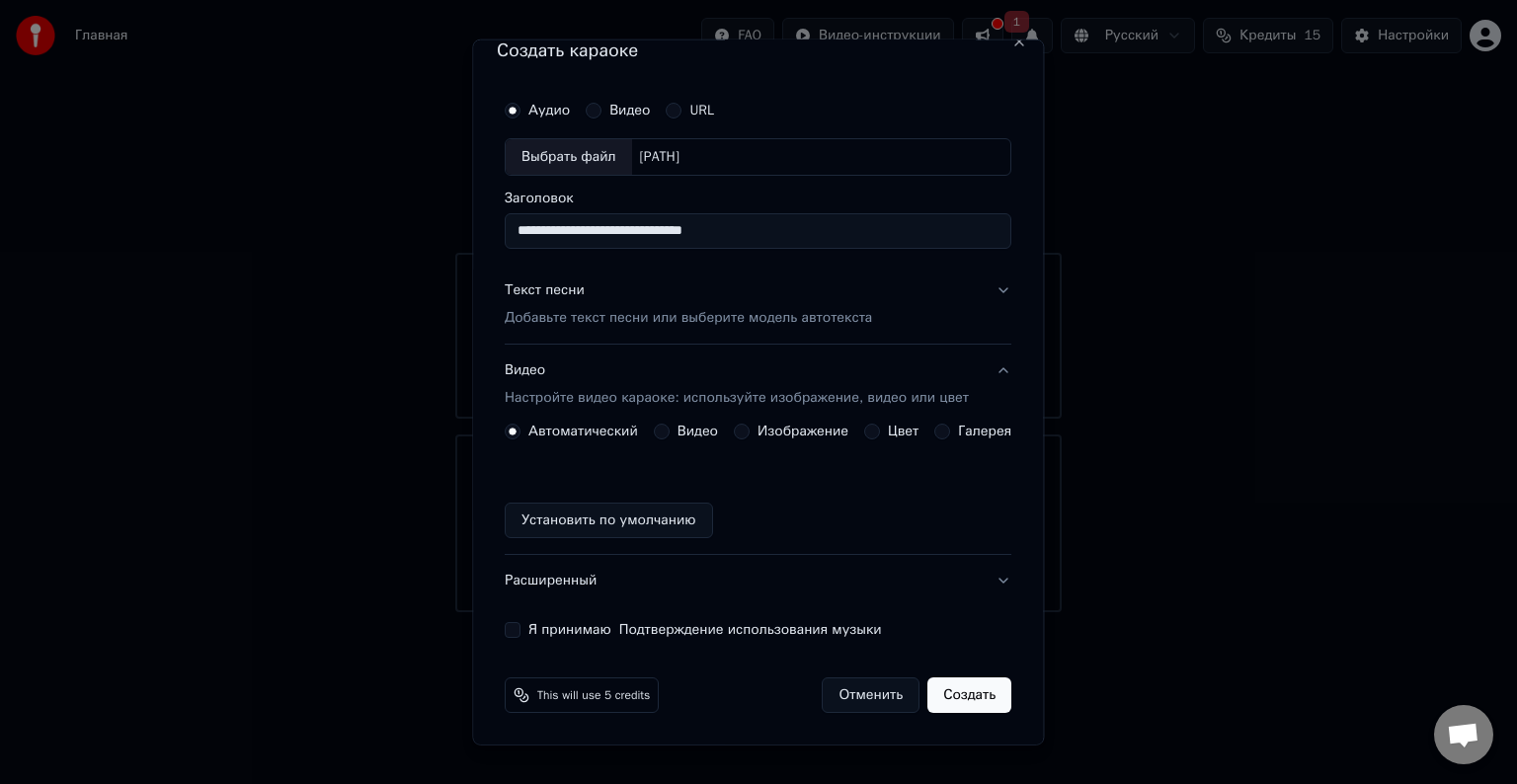 scroll, scrollTop: 22, scrollLeft: 0, axis: vertical 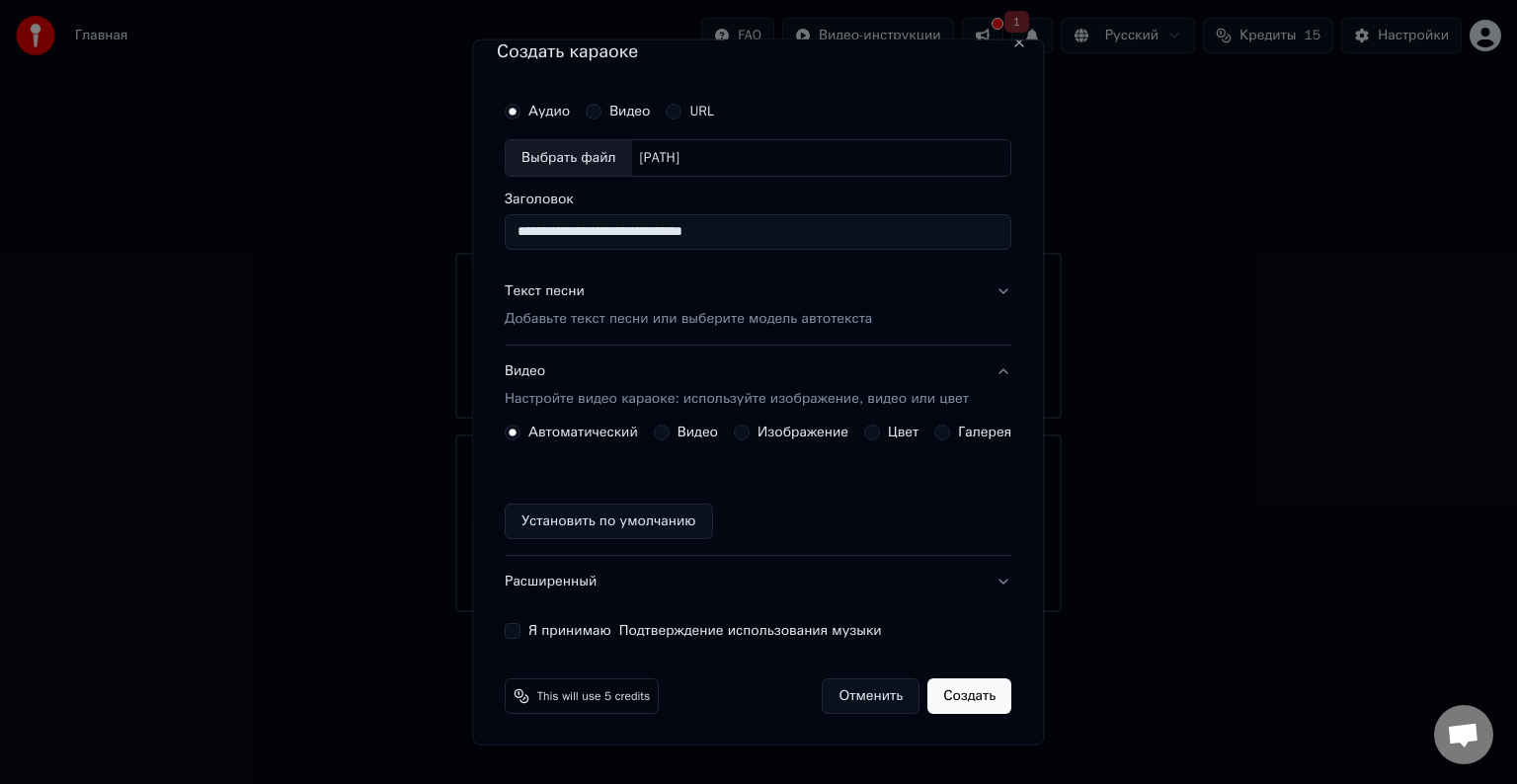 click on "Я принимаю   Подтверждение использования музыки" at bounding box center (513, 631) 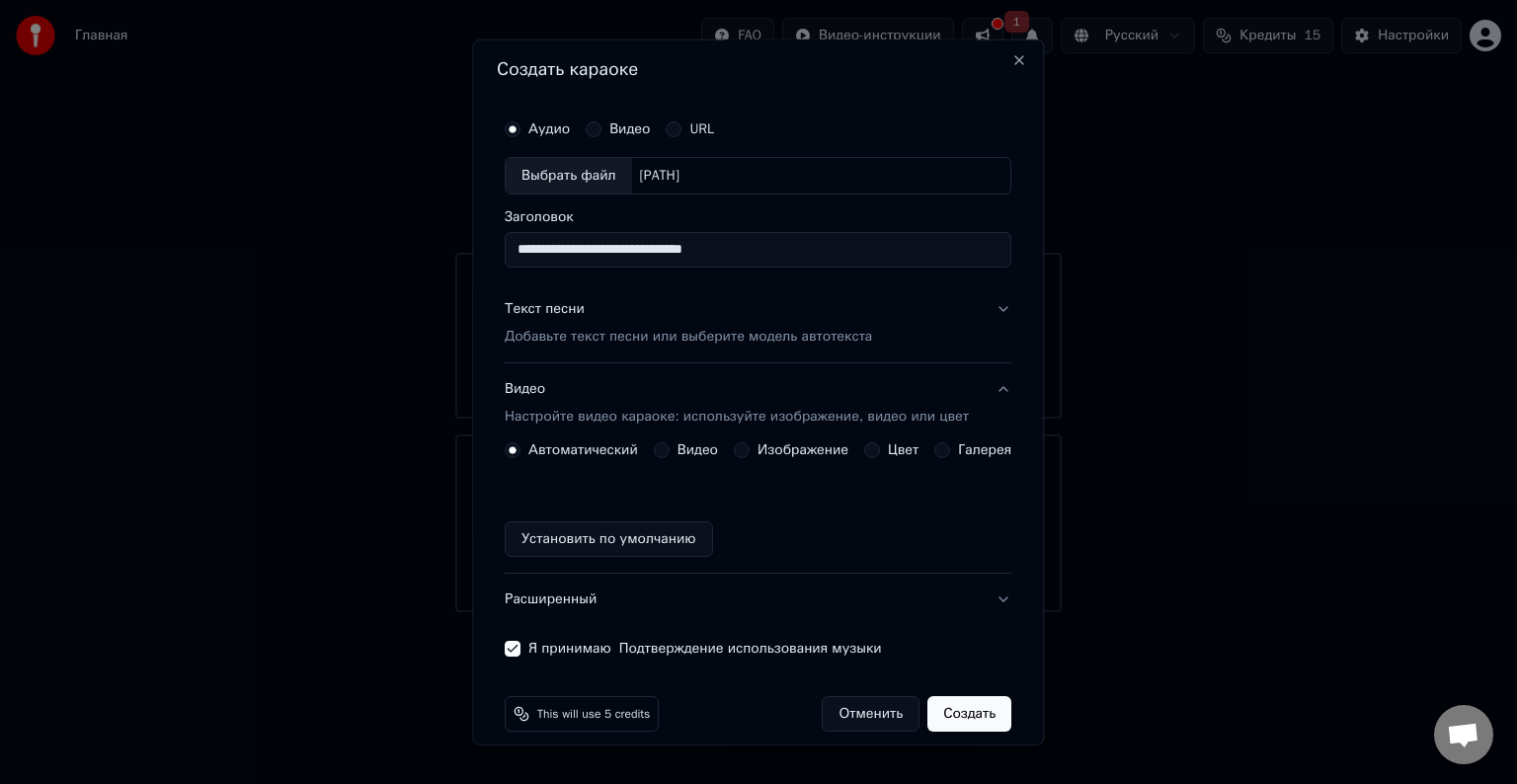 scroll, scrollTop: 0, scrollLeft: 0, axis: both 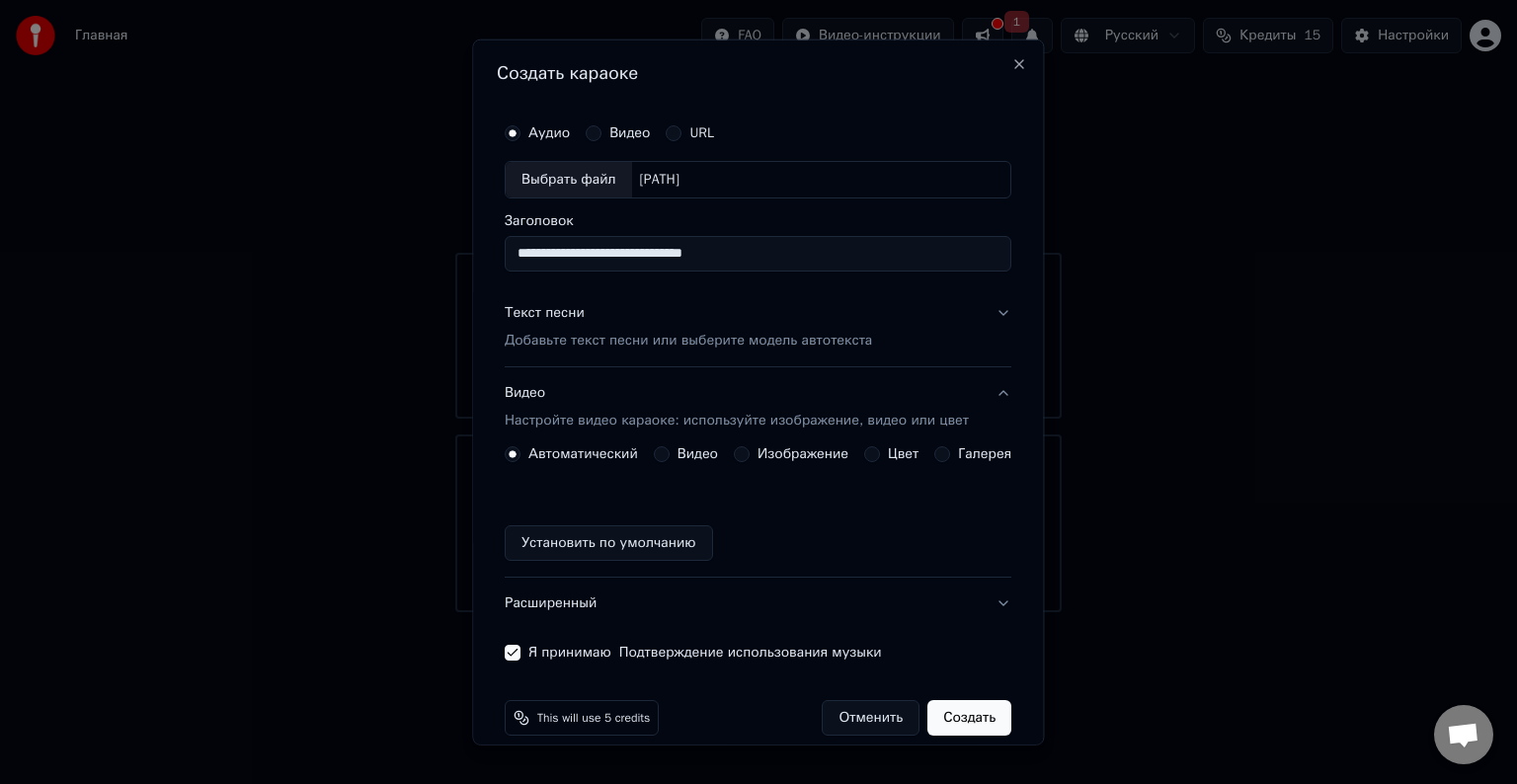 click on "Текст песни Добавьте текст песни или выберите модель автотекста" at bounding box center (758, 327) 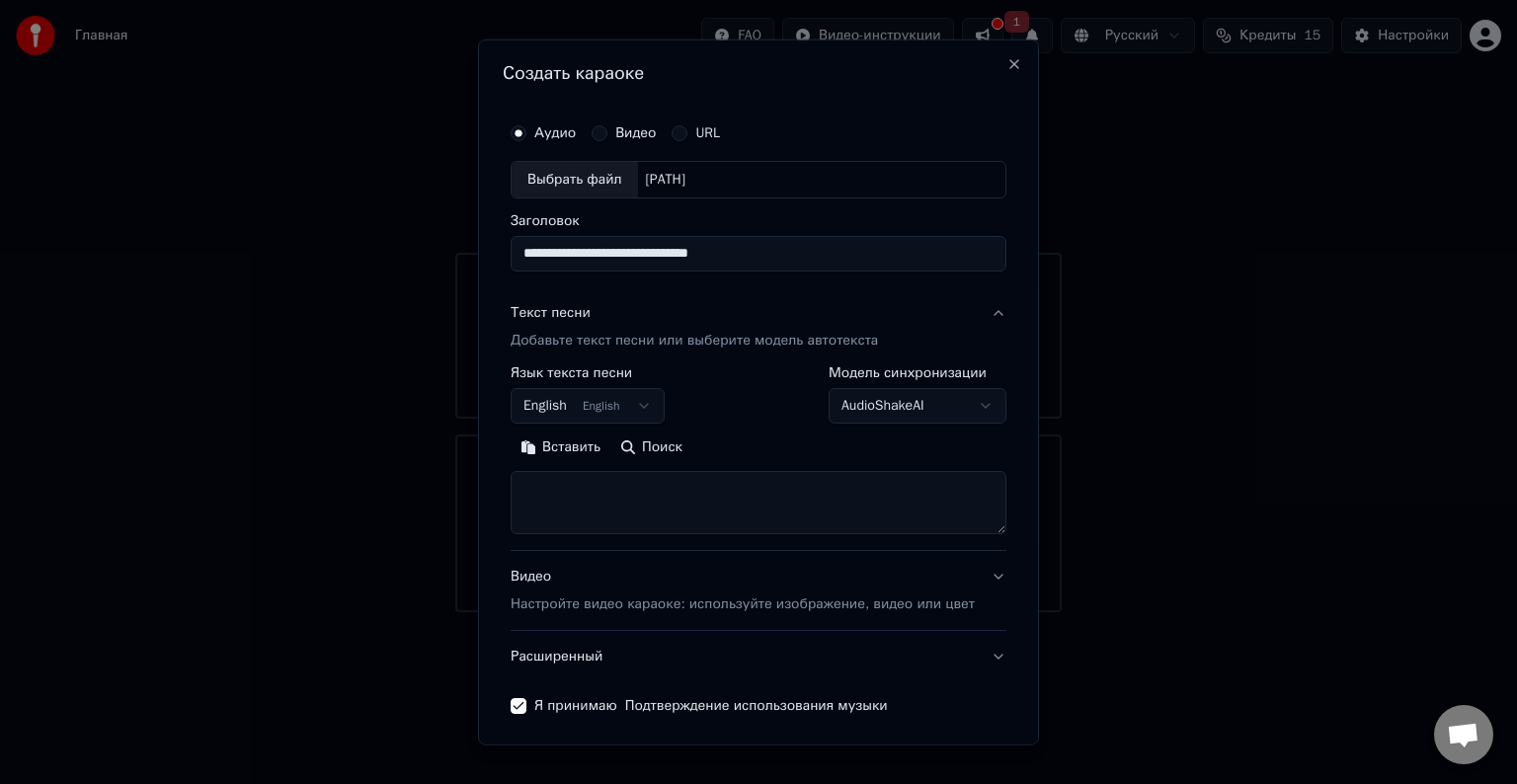 click on "**********" at bounding box center [758, 306] 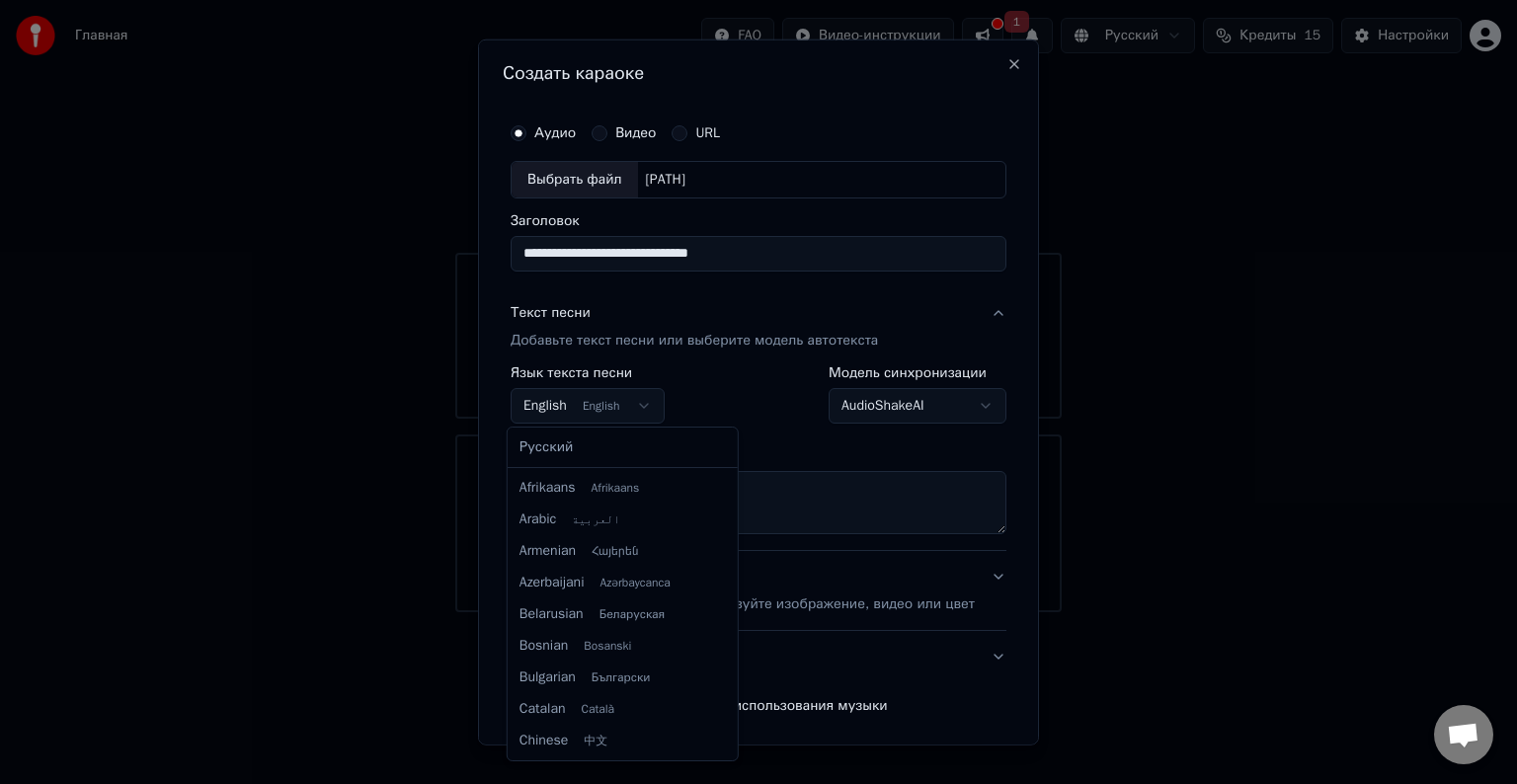 scroll, scrollTop: 158, scrollLeft: 0, axis: vertical 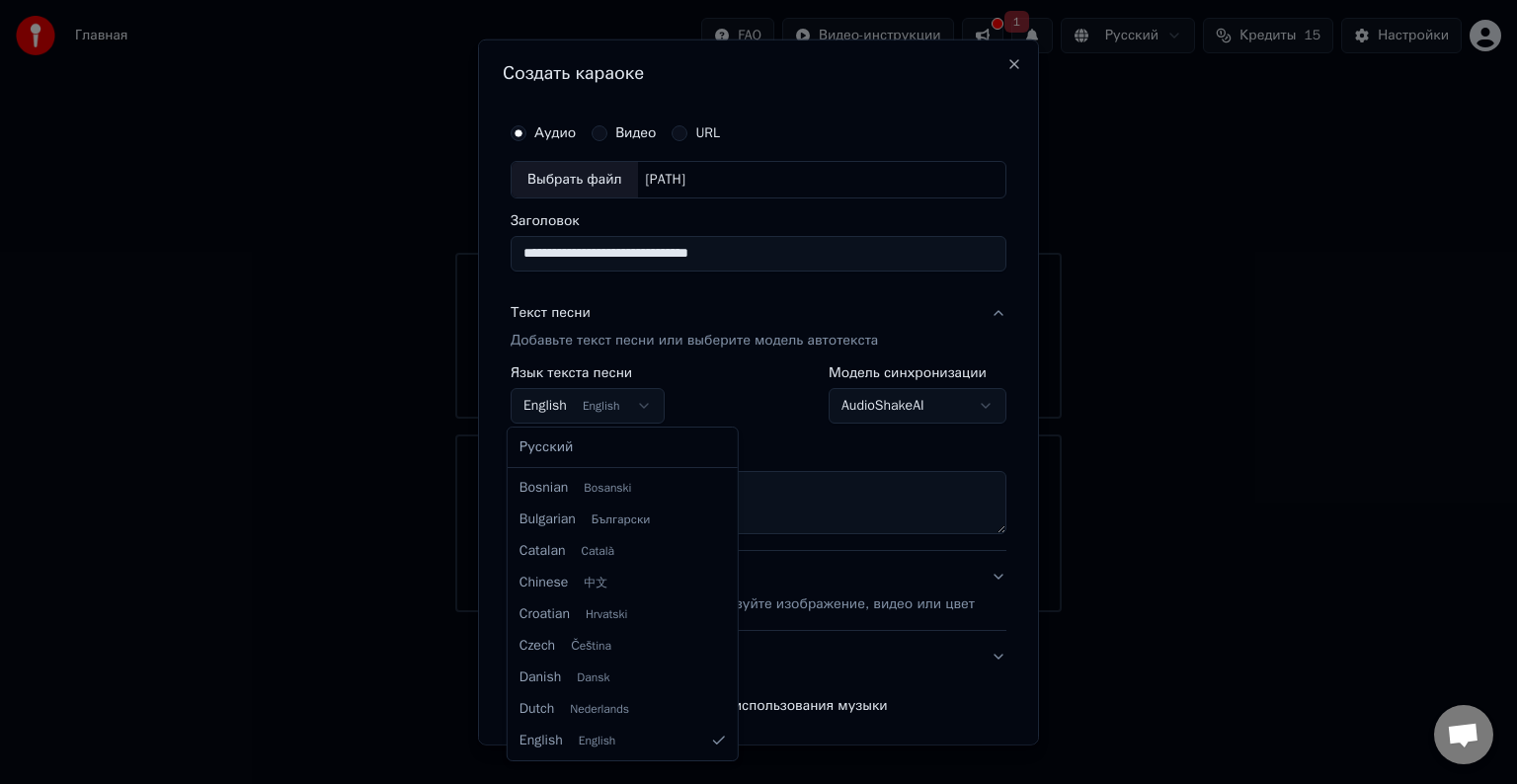 select on "**" 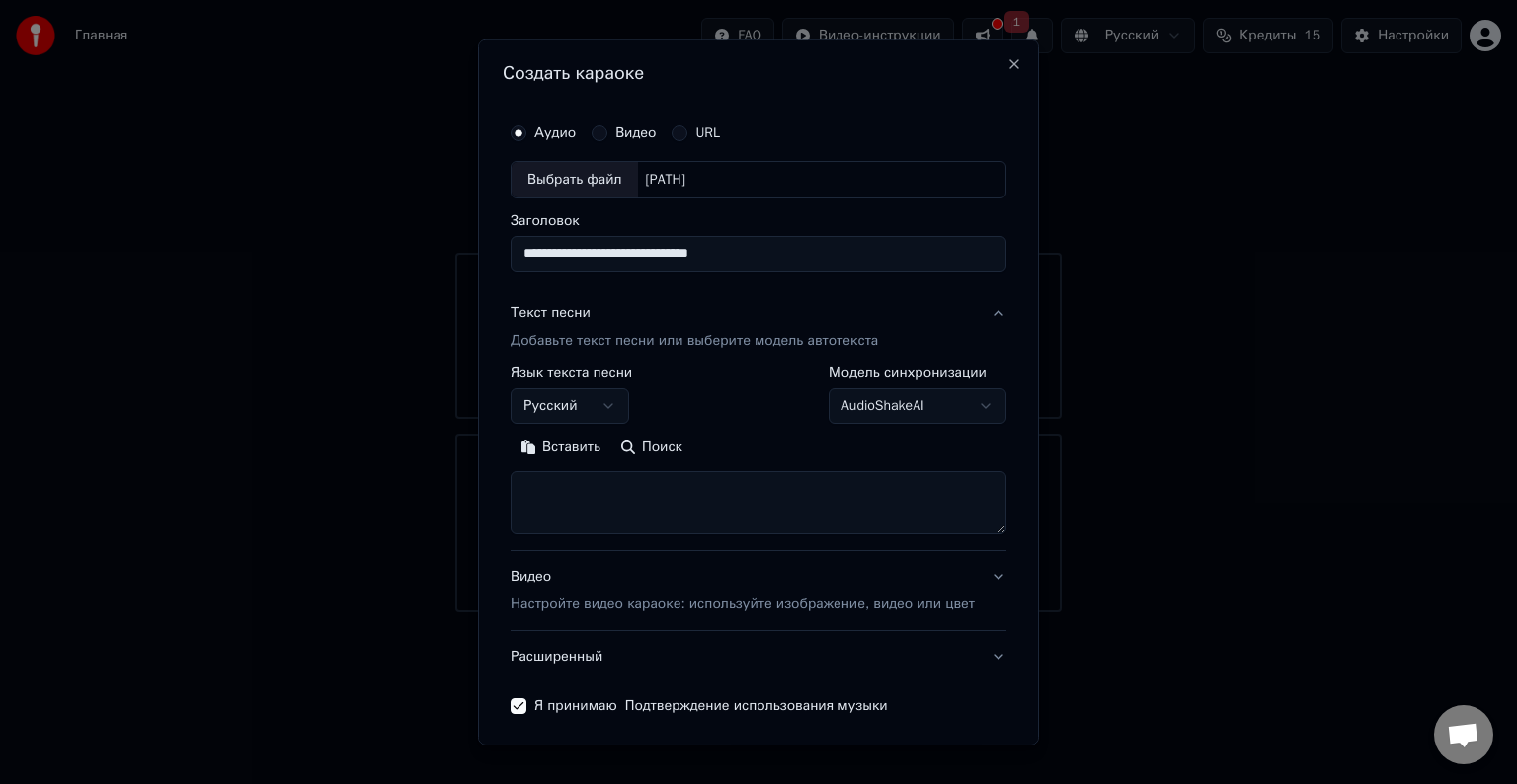 click at bounding box center (758, 503) 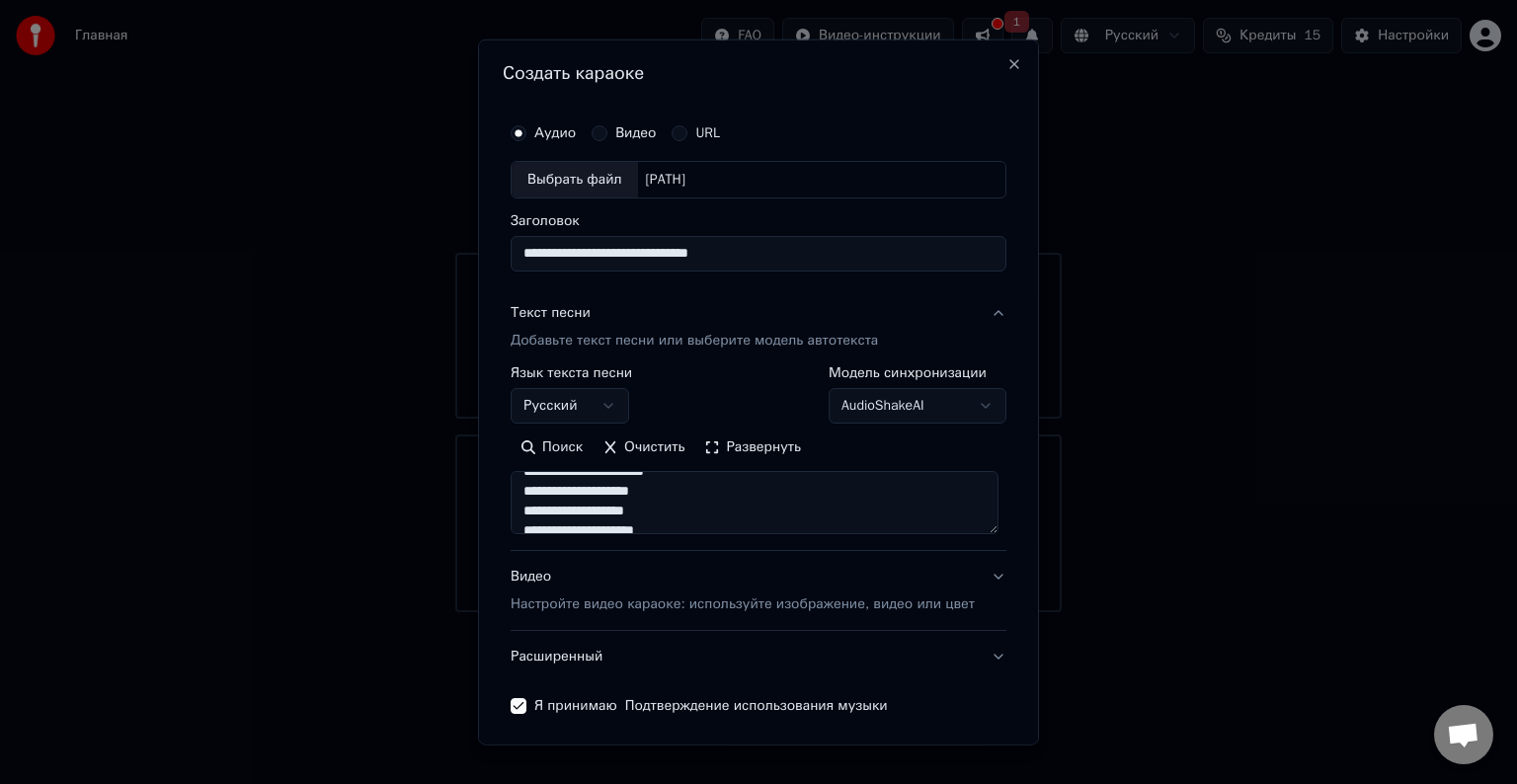 scroll, scrollTop: 0, scrollLeft: 0, axis: both 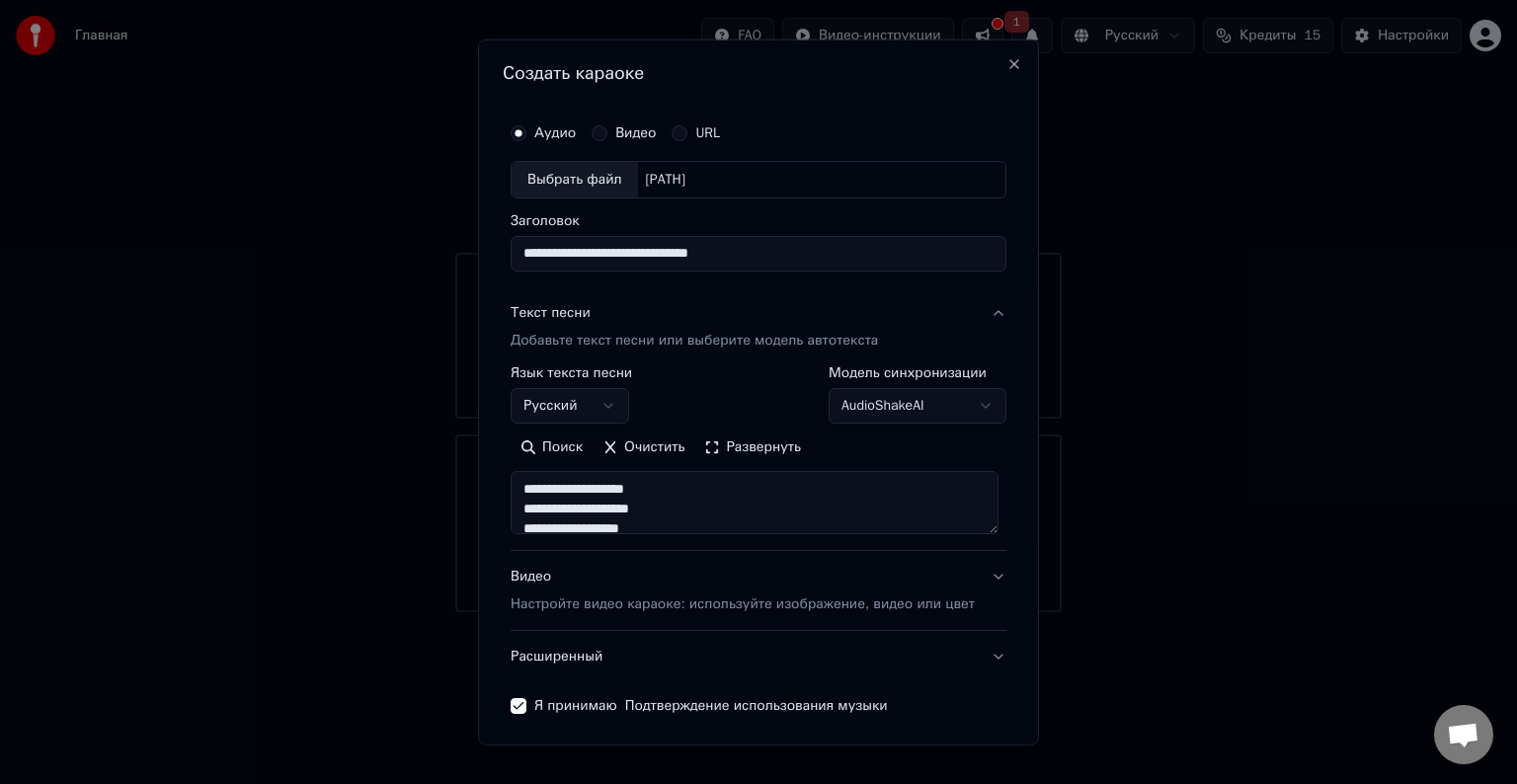 click on "**********" at bounding box center (755, 503) 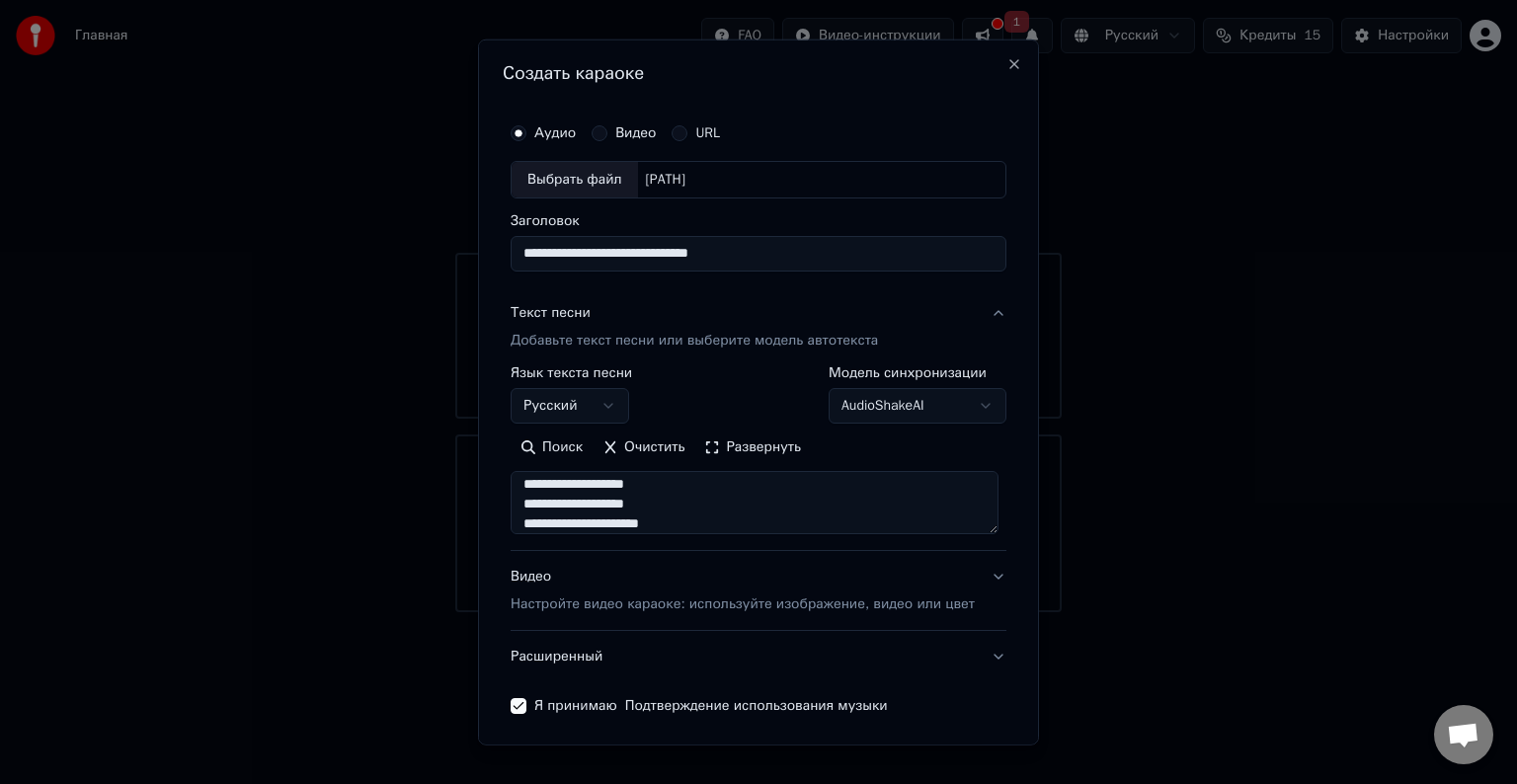 scroll, scrollTop: 735, scrollLeft: 0, axis: vertical 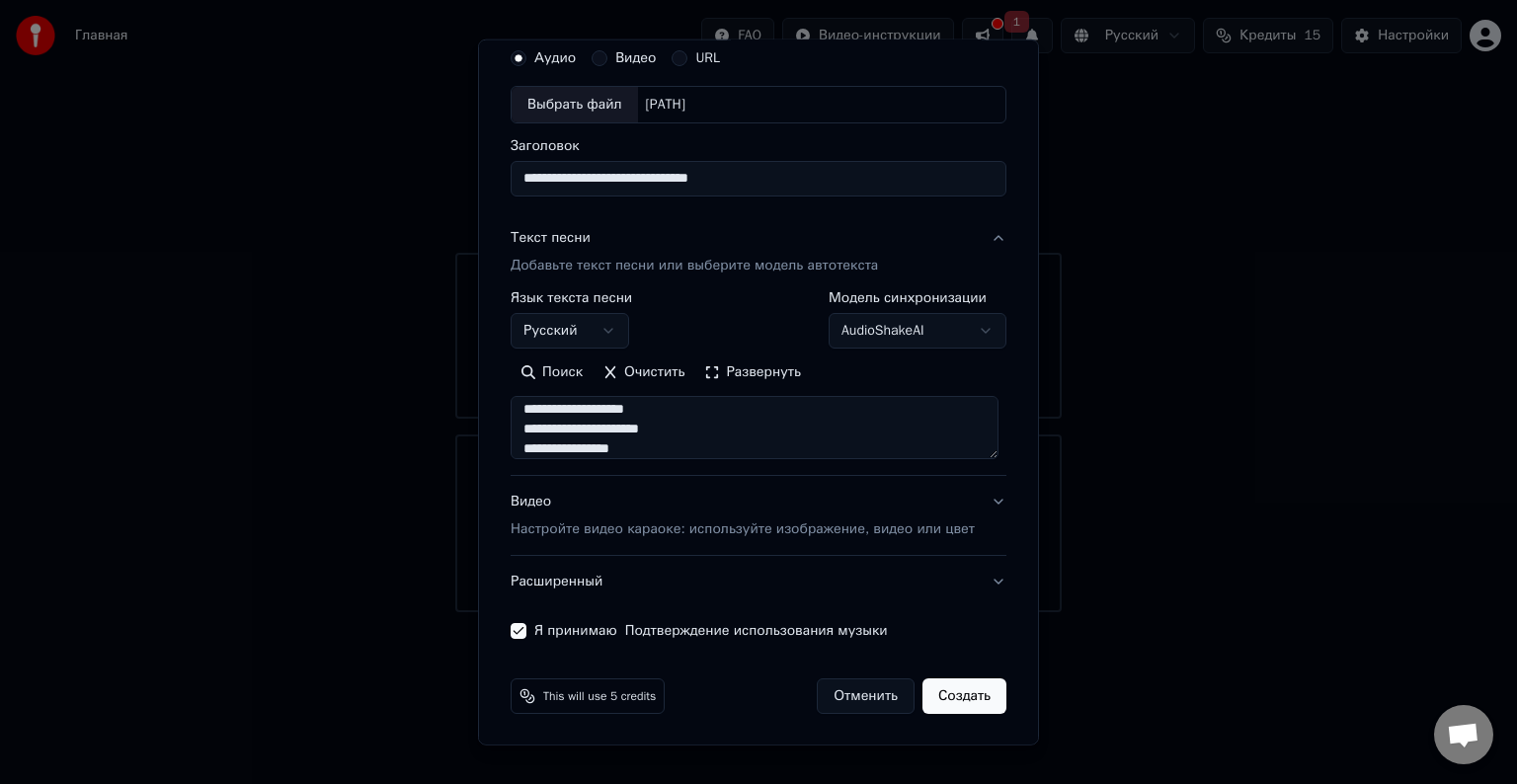 type on "**********" 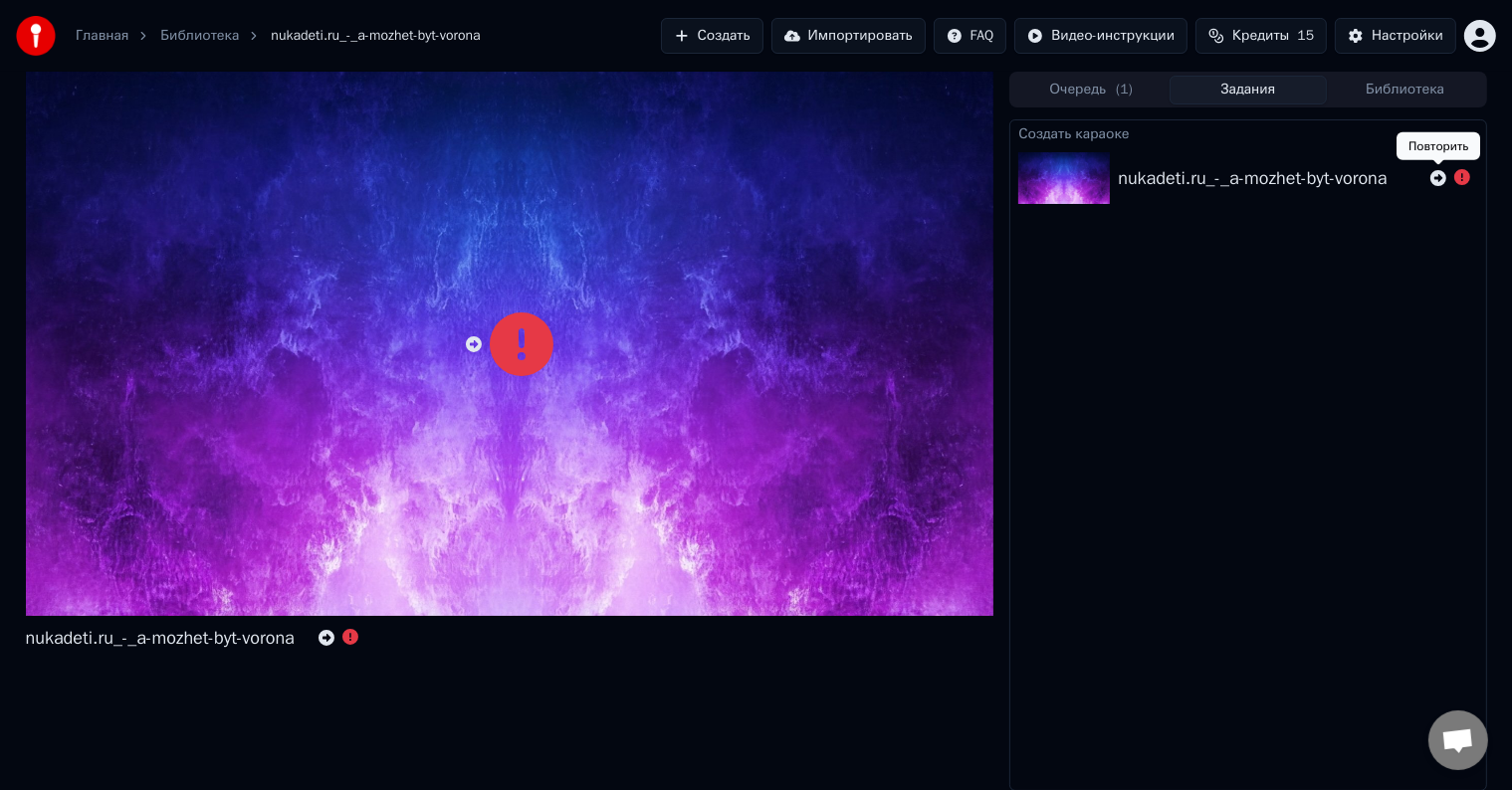 click 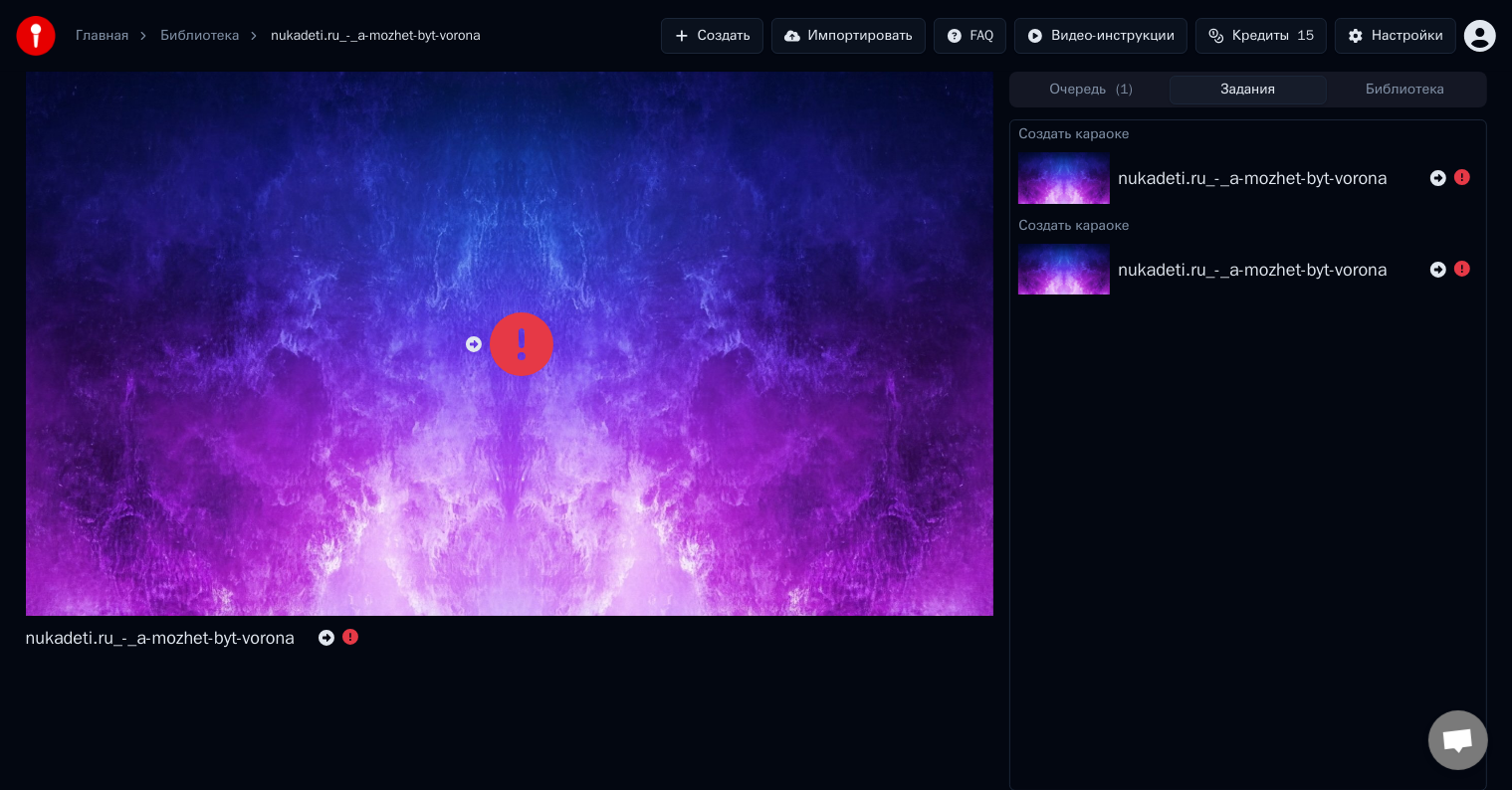 click on "Главная Библиотека nukadeti.ru_-_a-mozhet-byt-vorona Создать Импортировать FAQ Видео-инструкции Кредиты 15 Настройки nukadeti.ru_-_a-mozhet-byt-vorona Очередь ( 1 ) Задания Библиотека Создать караоке nukadeti.ru_-_a-mozhet-byt-vorona Создать караоке nukadeti.ru_-_a-mozhet-byt-vorona" at bounding box center (756, 395) 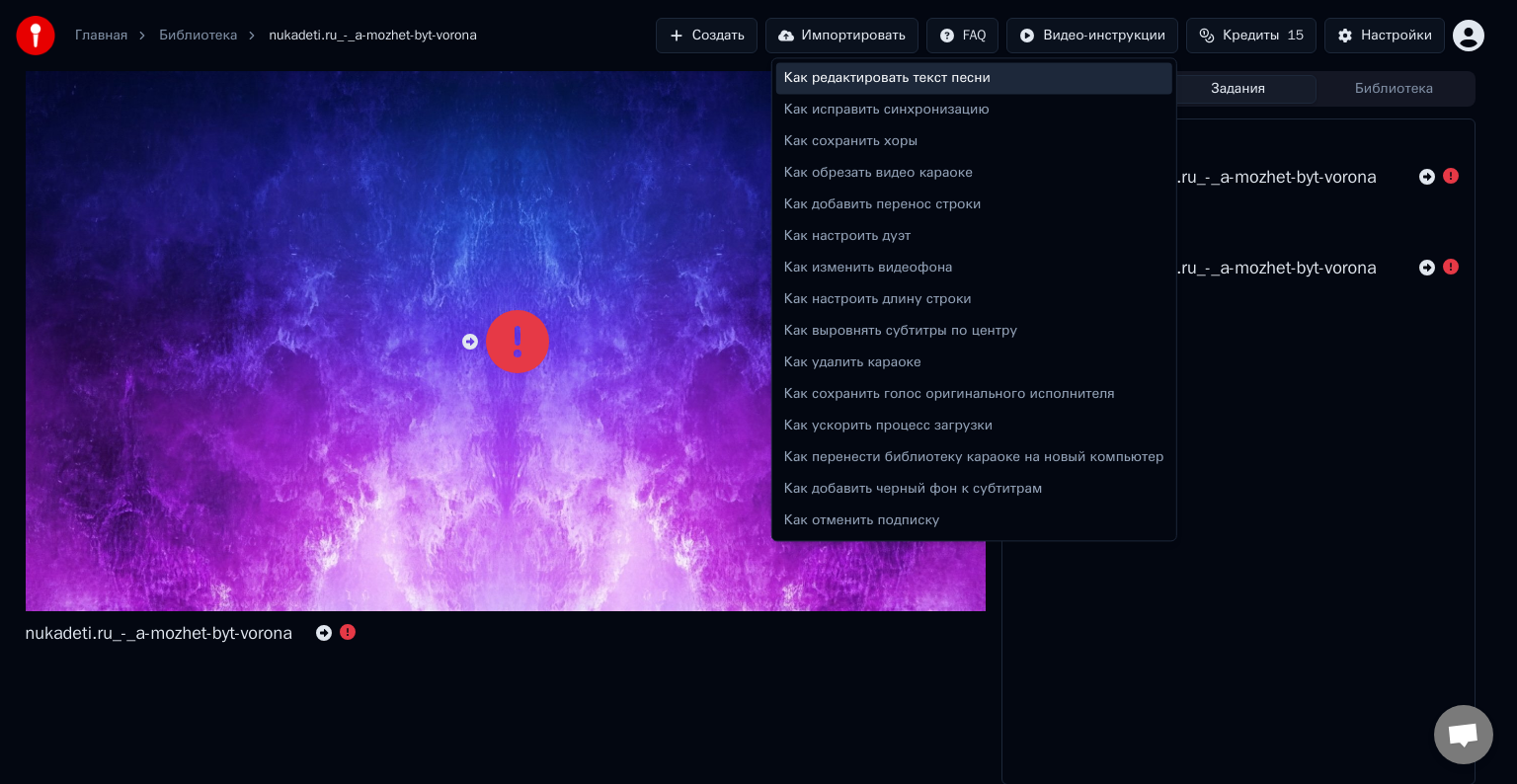 click on "Как редактировать текст песни" at bounding box center (974, 78) 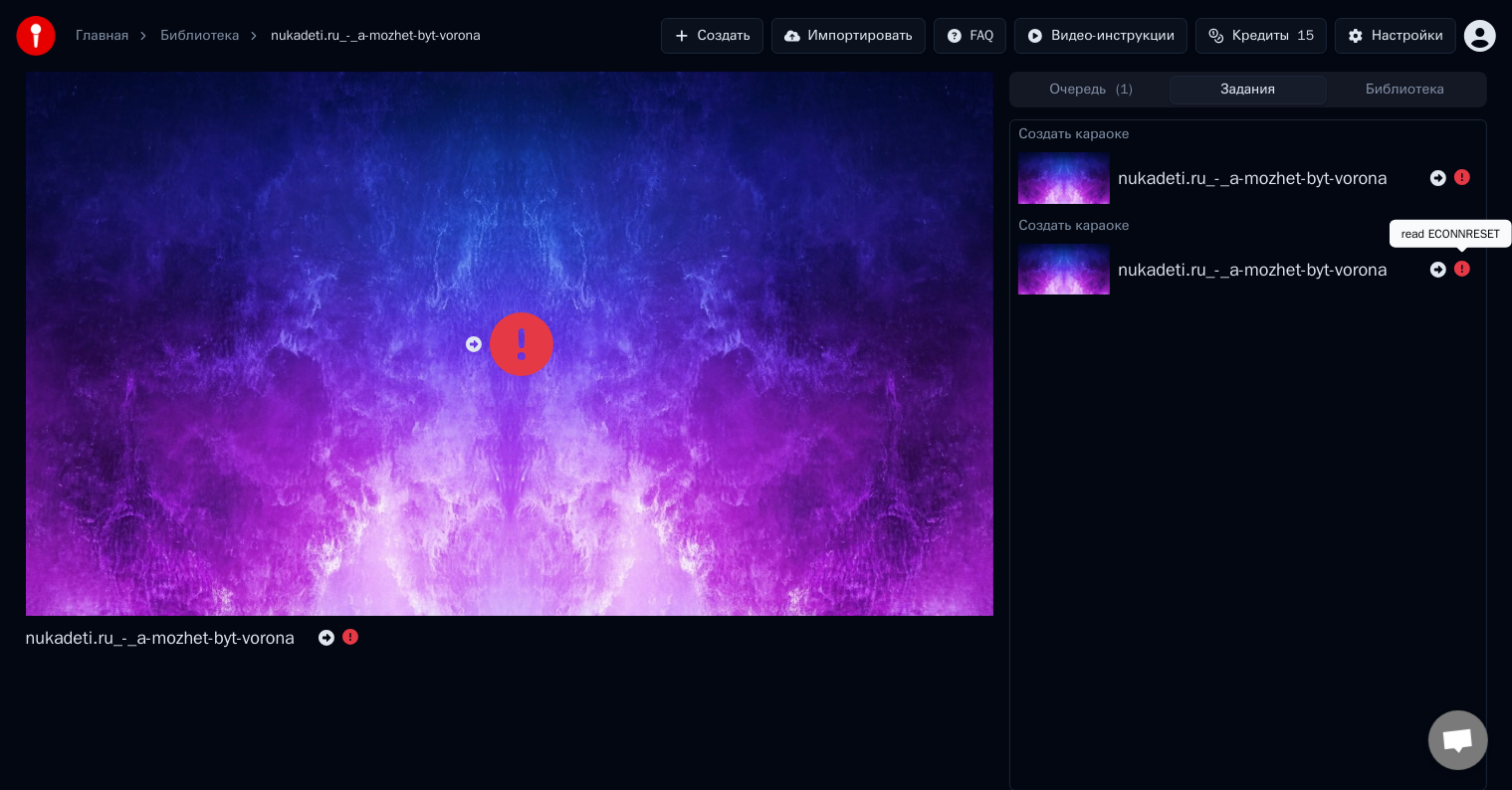 click 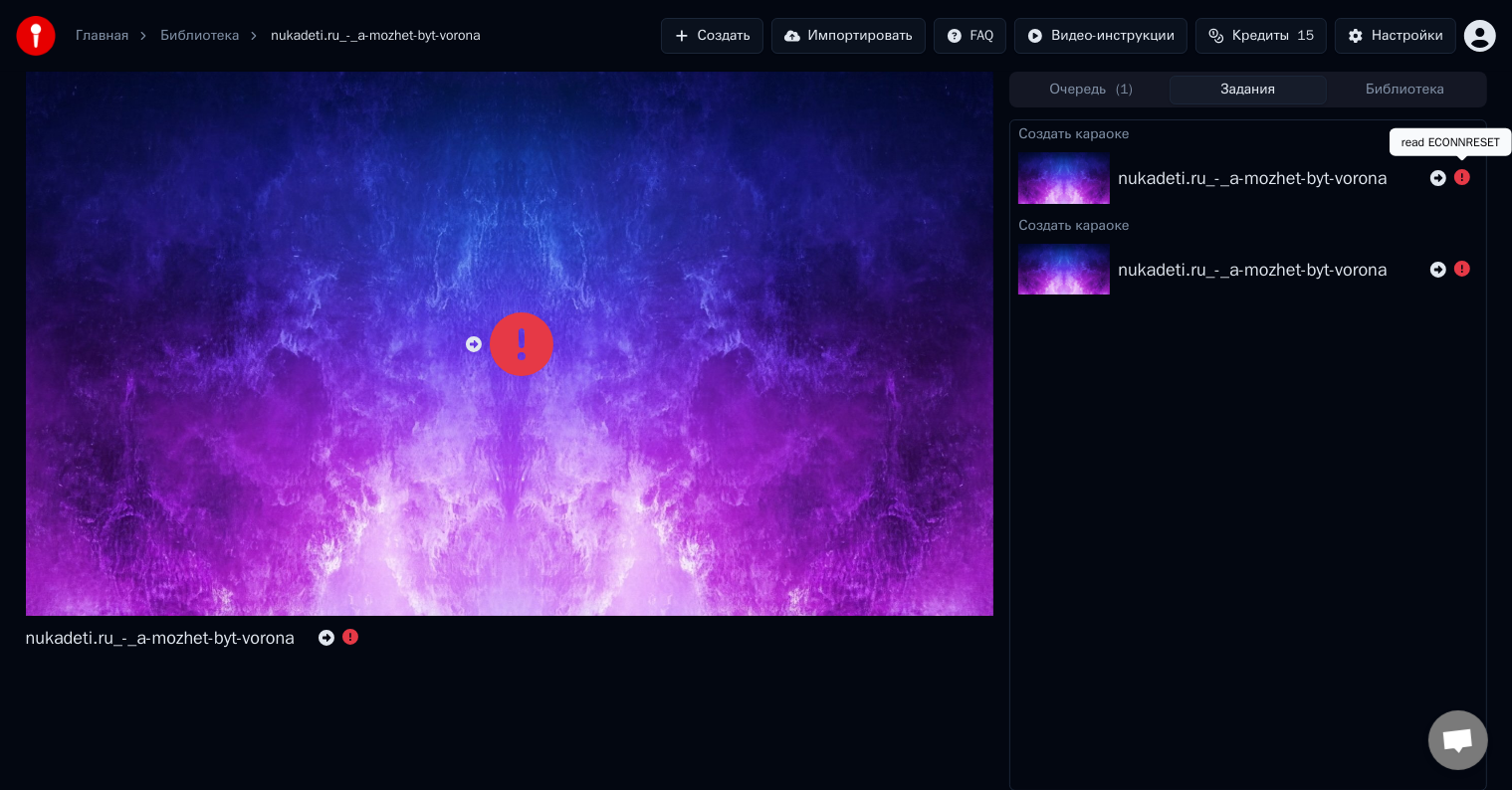 click 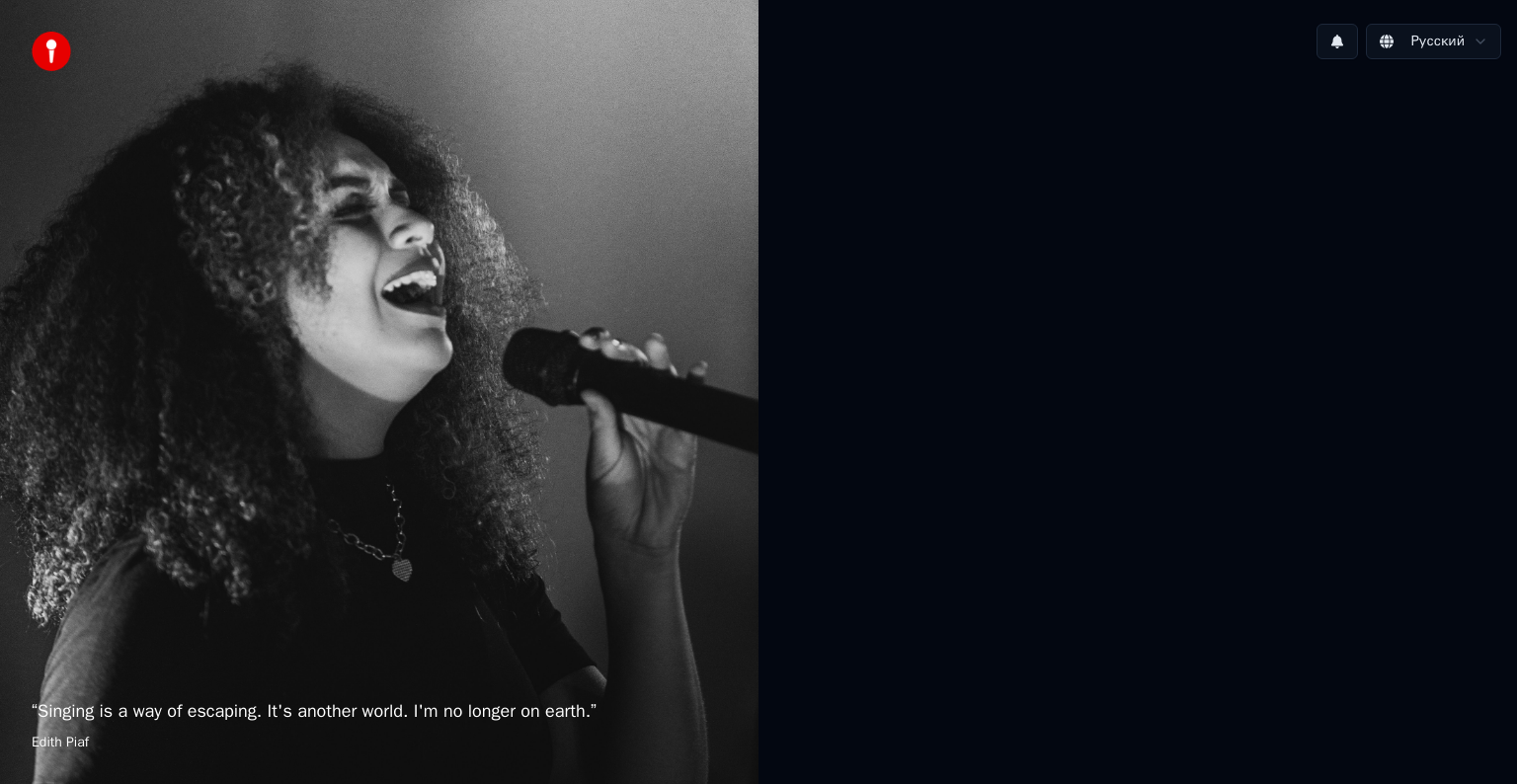 scroll, scrollTop: 0, scrollLeft: 0, axis: both 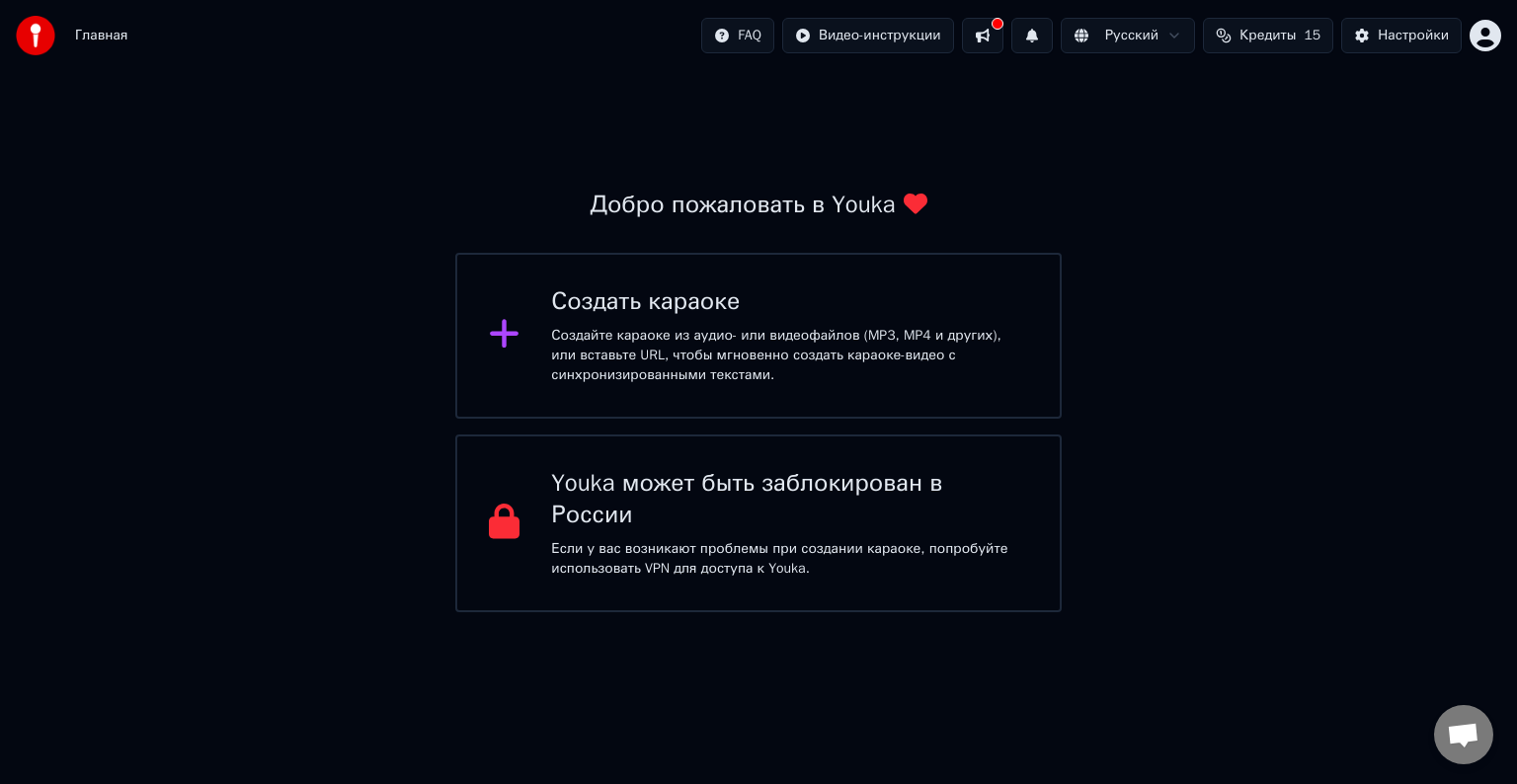 click 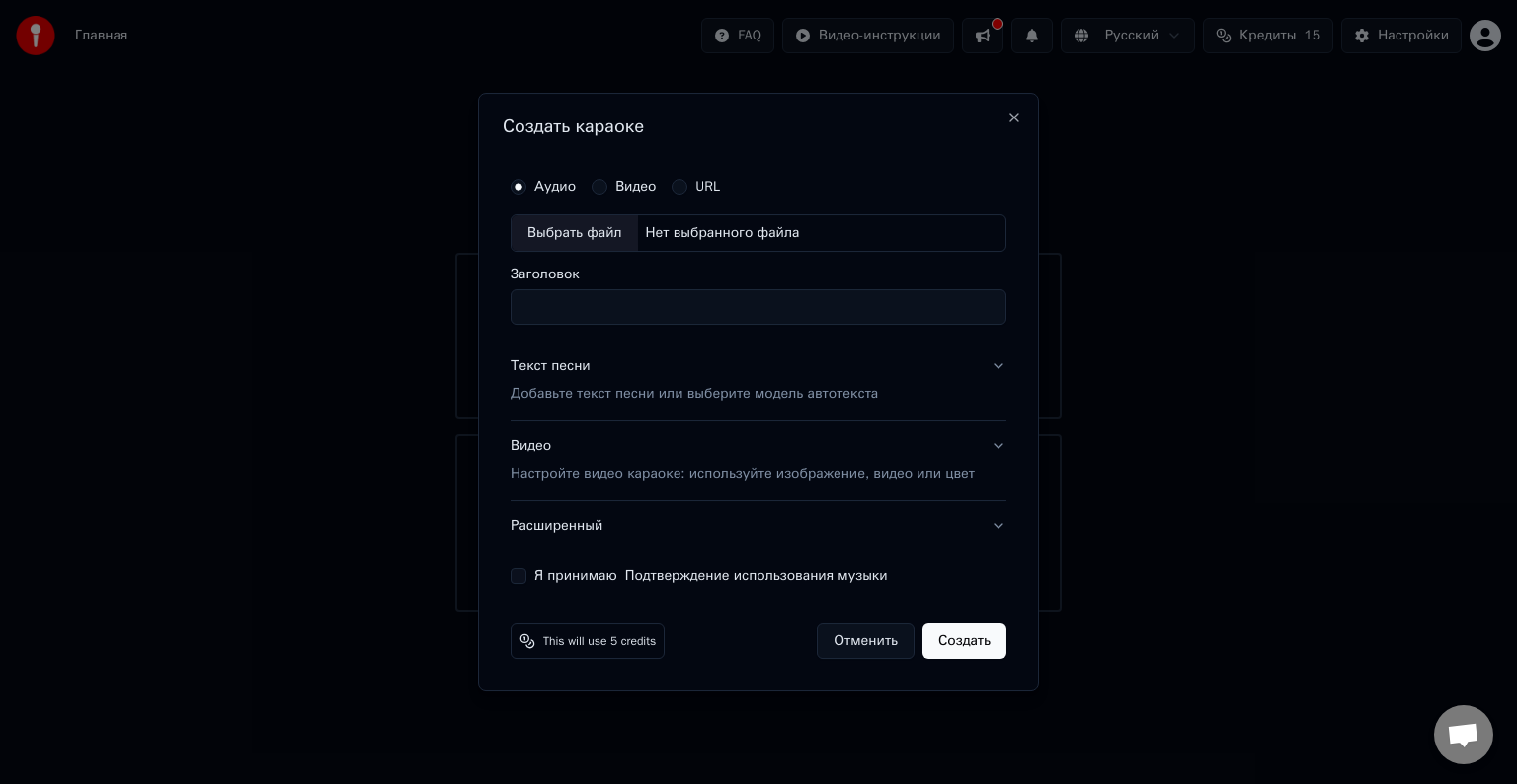 click on "Выбрать файл" at bounding box center [575, 233] 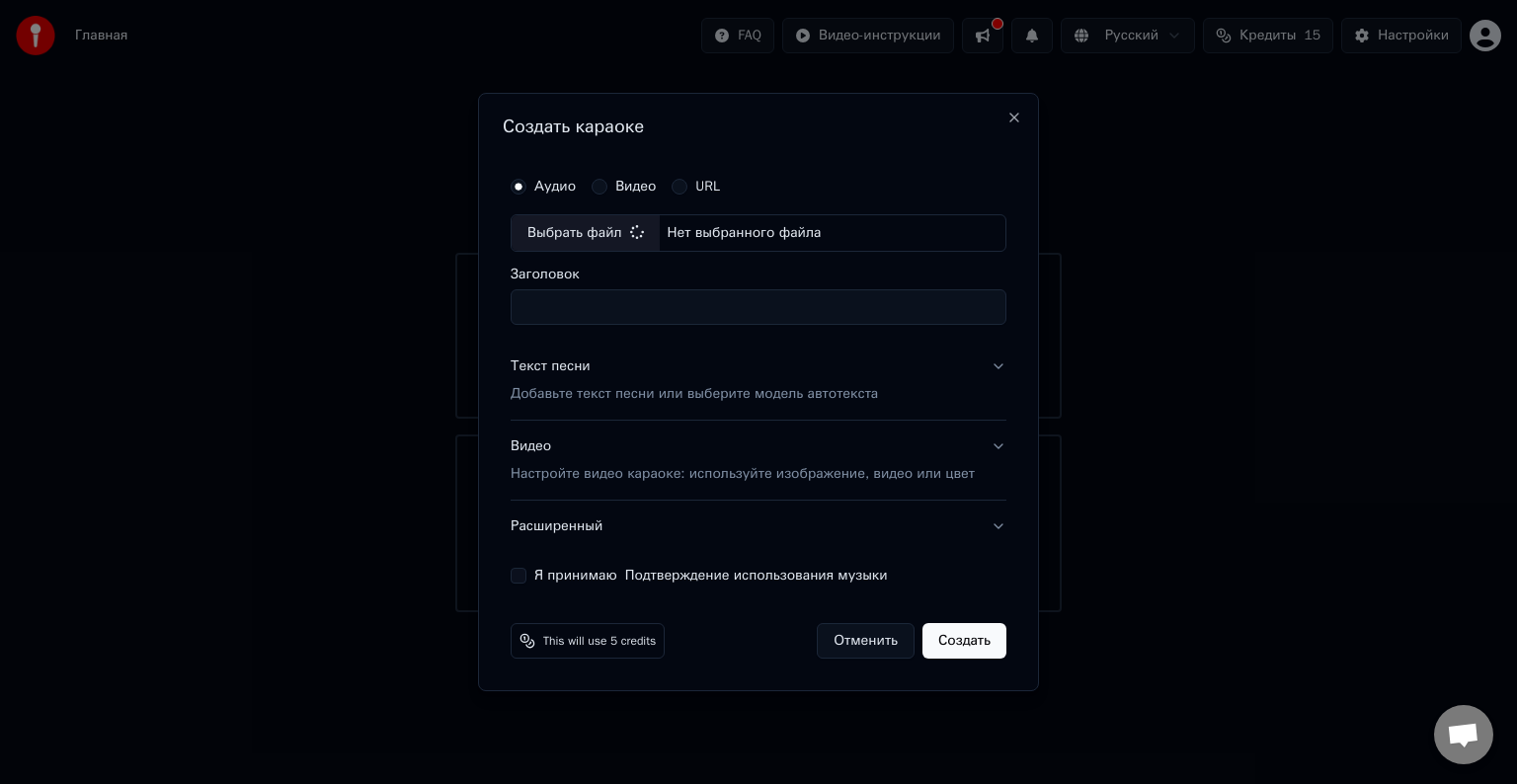 type on "**********" 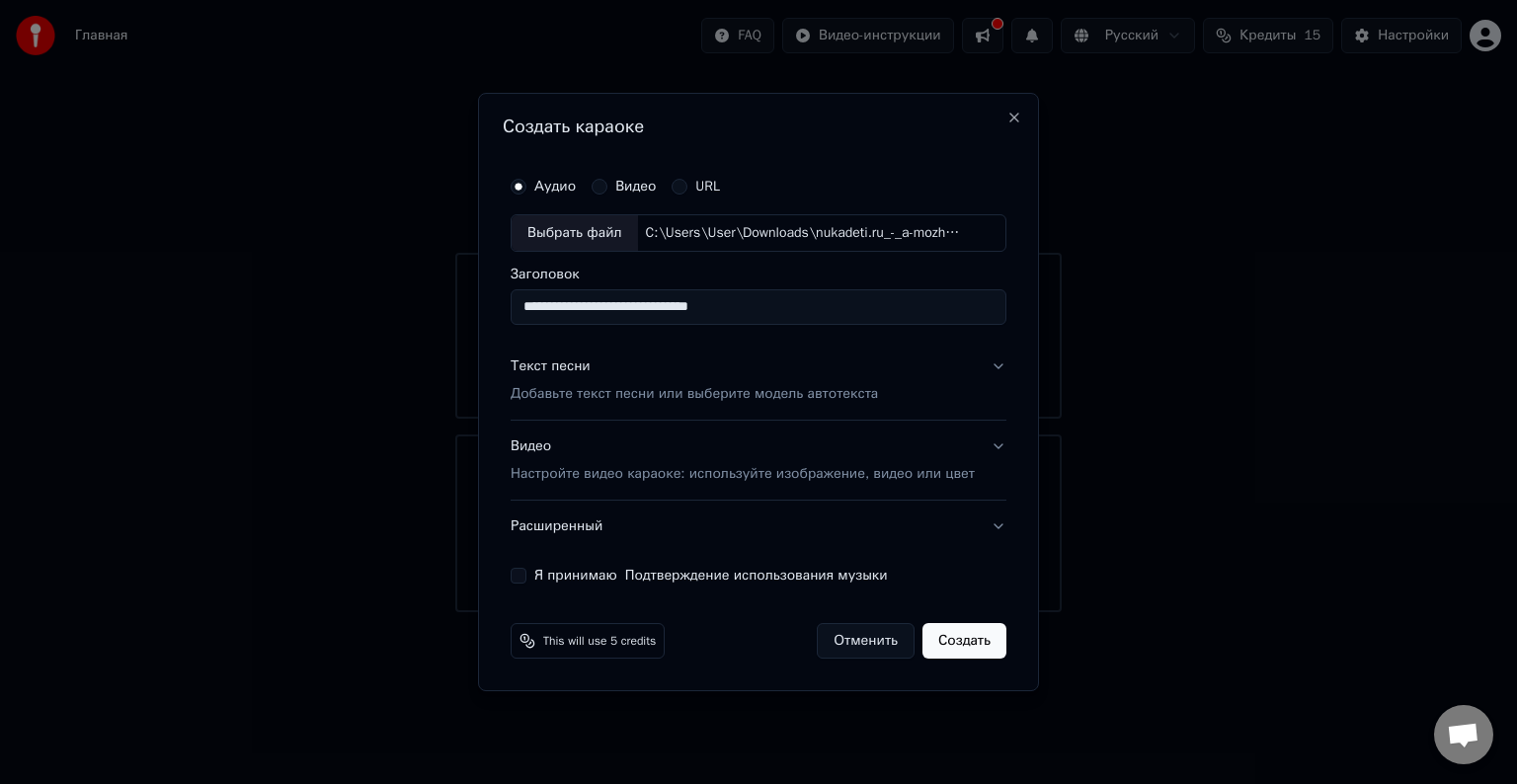 click on "Текст песни Добавьте текст песни или выберите модель автотекста" at bounding box center [758, 380] 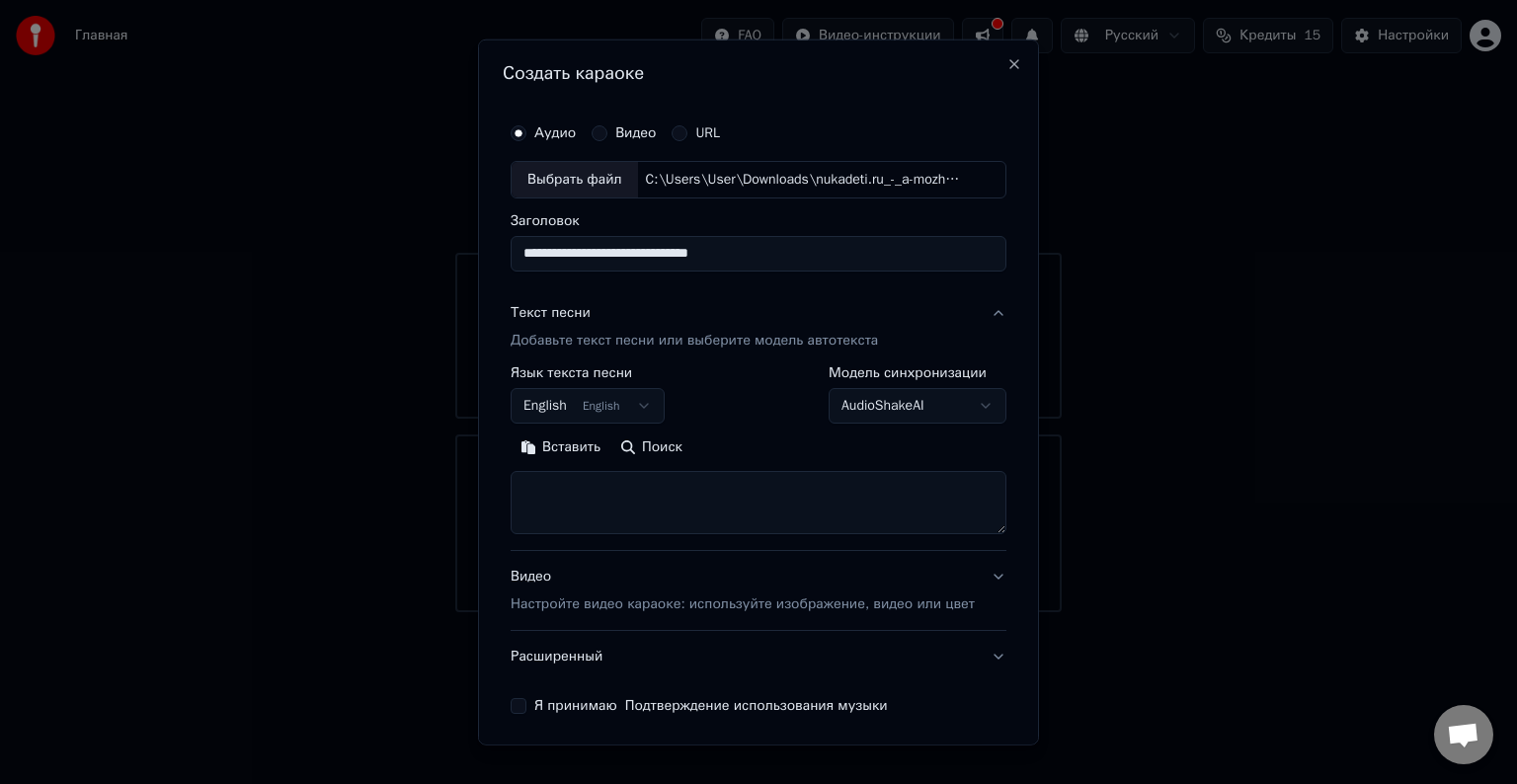 click on "English English" at bounding box center (588, 406) 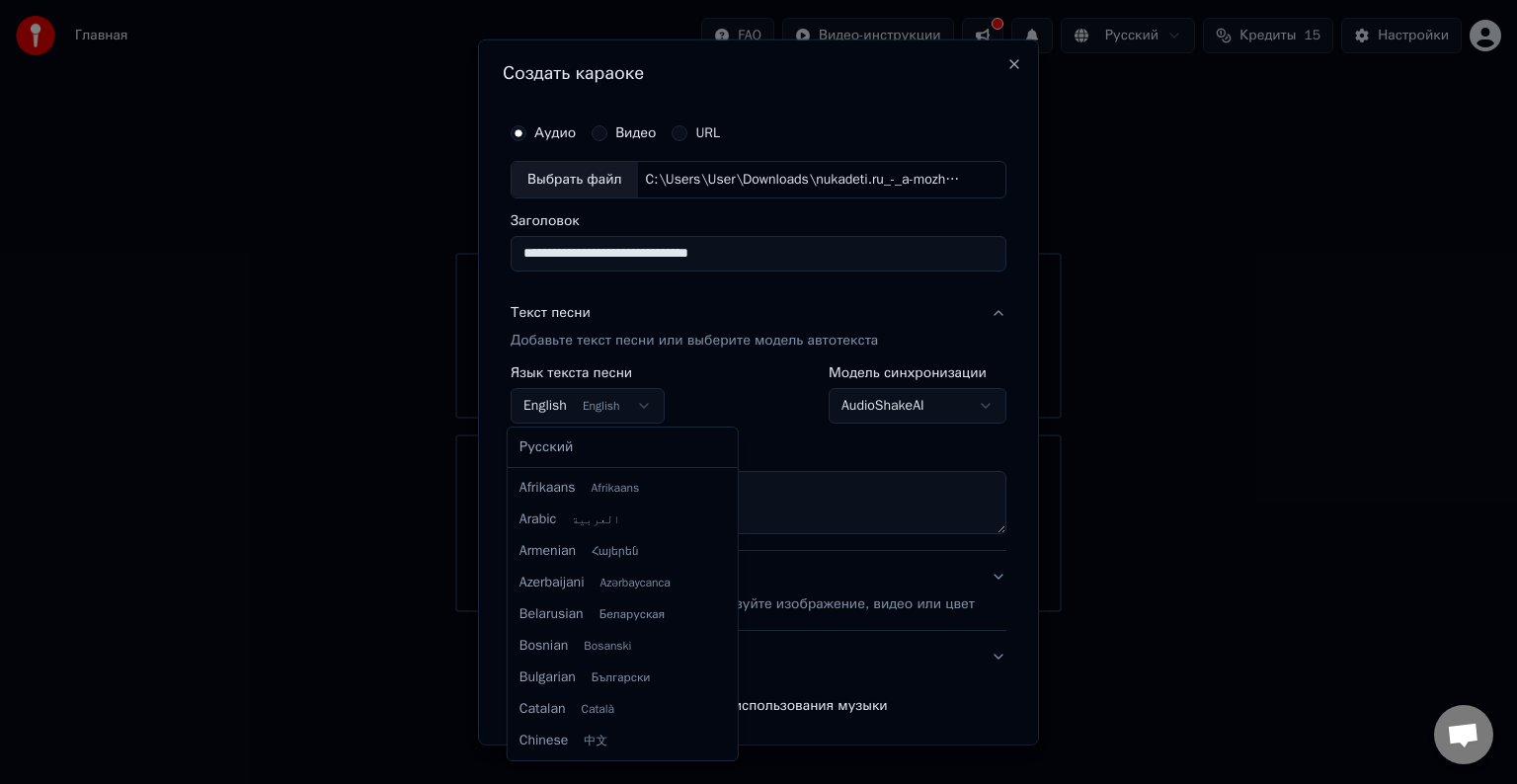 scroll, scrollTop: 158, scrollLeft: 0, axis: vertical 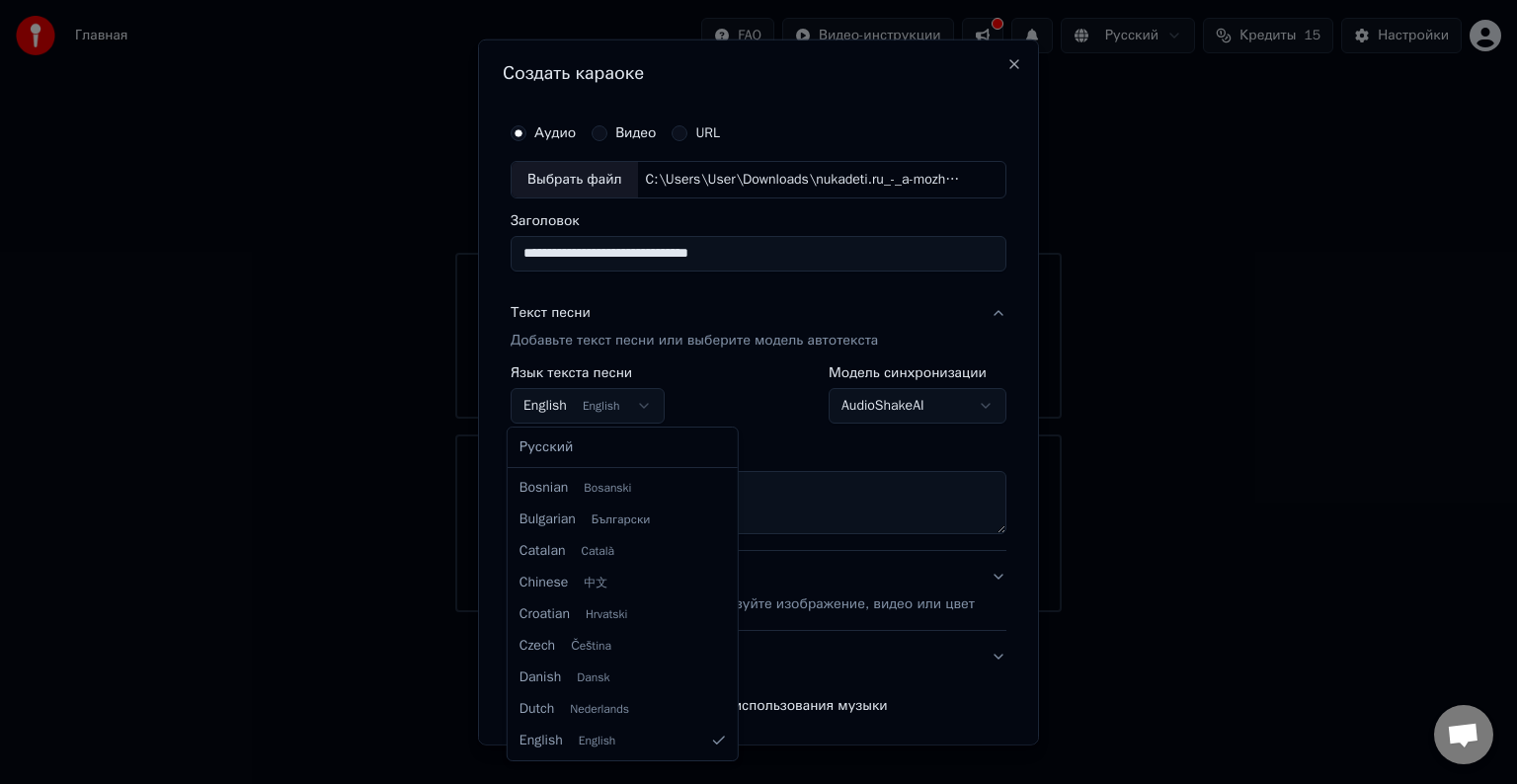 select on "**" 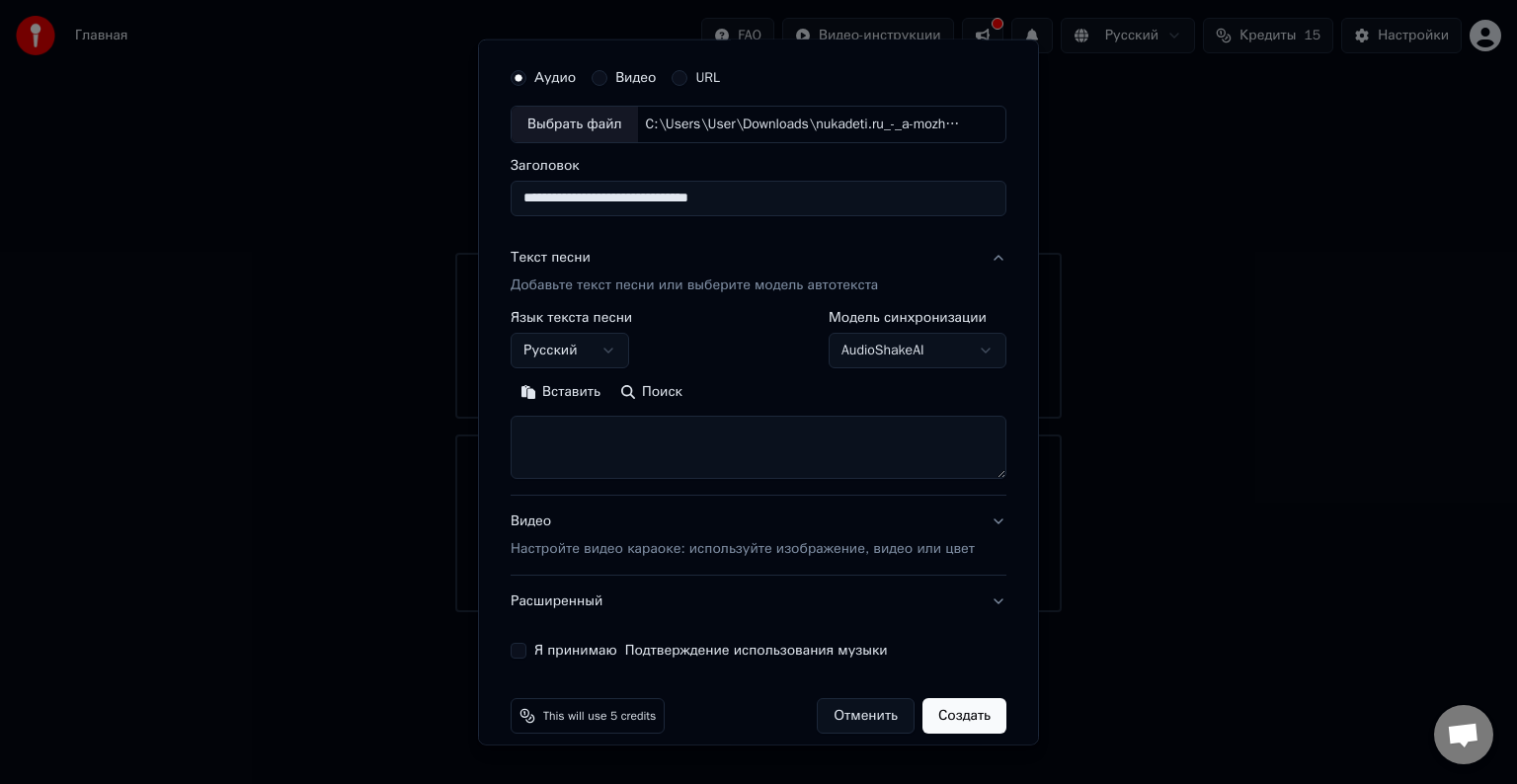 scroll, scrollTop: 75, scrollLeft: 0, axis: vertical 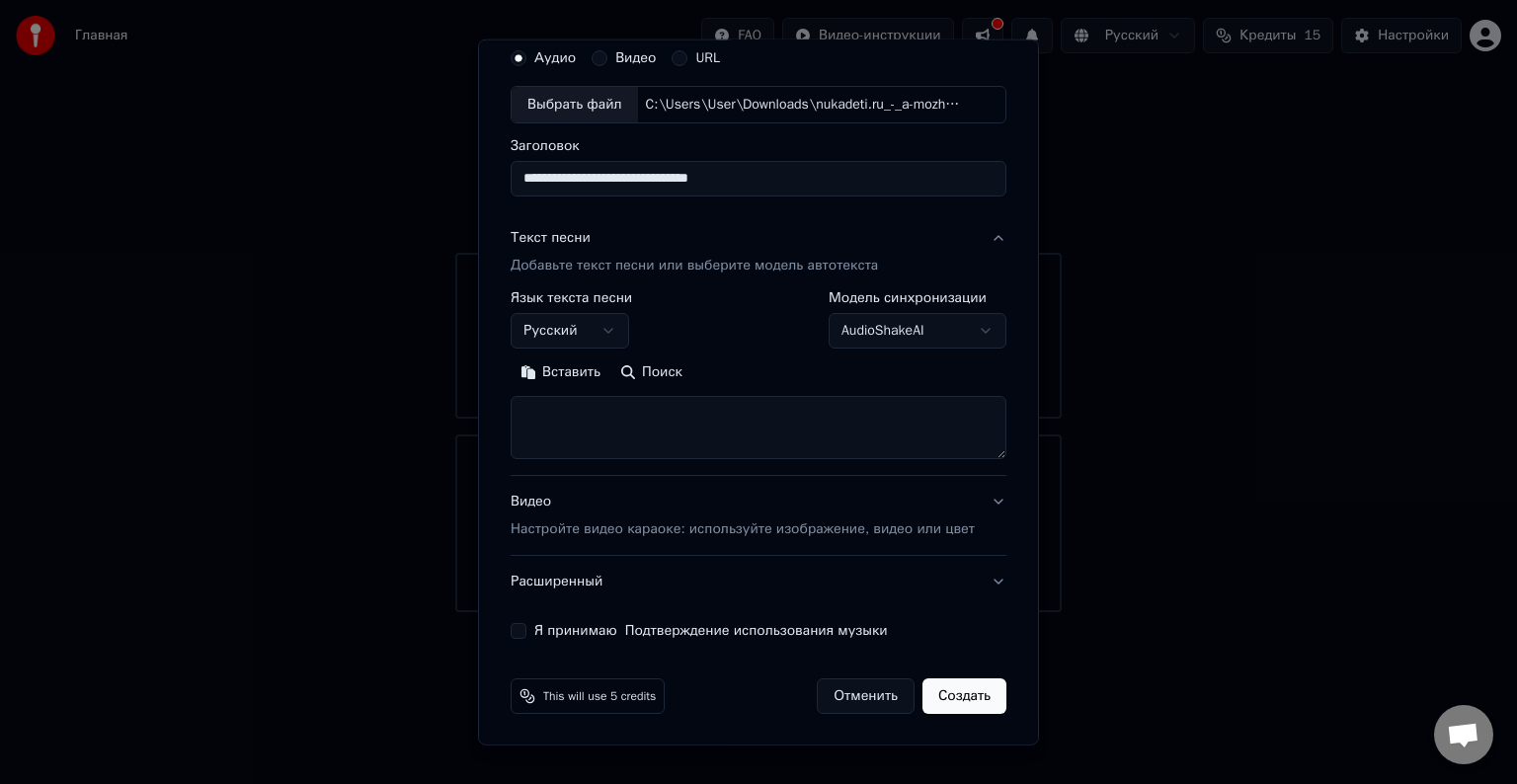 click on "**********" at bounding box center [758, 306] 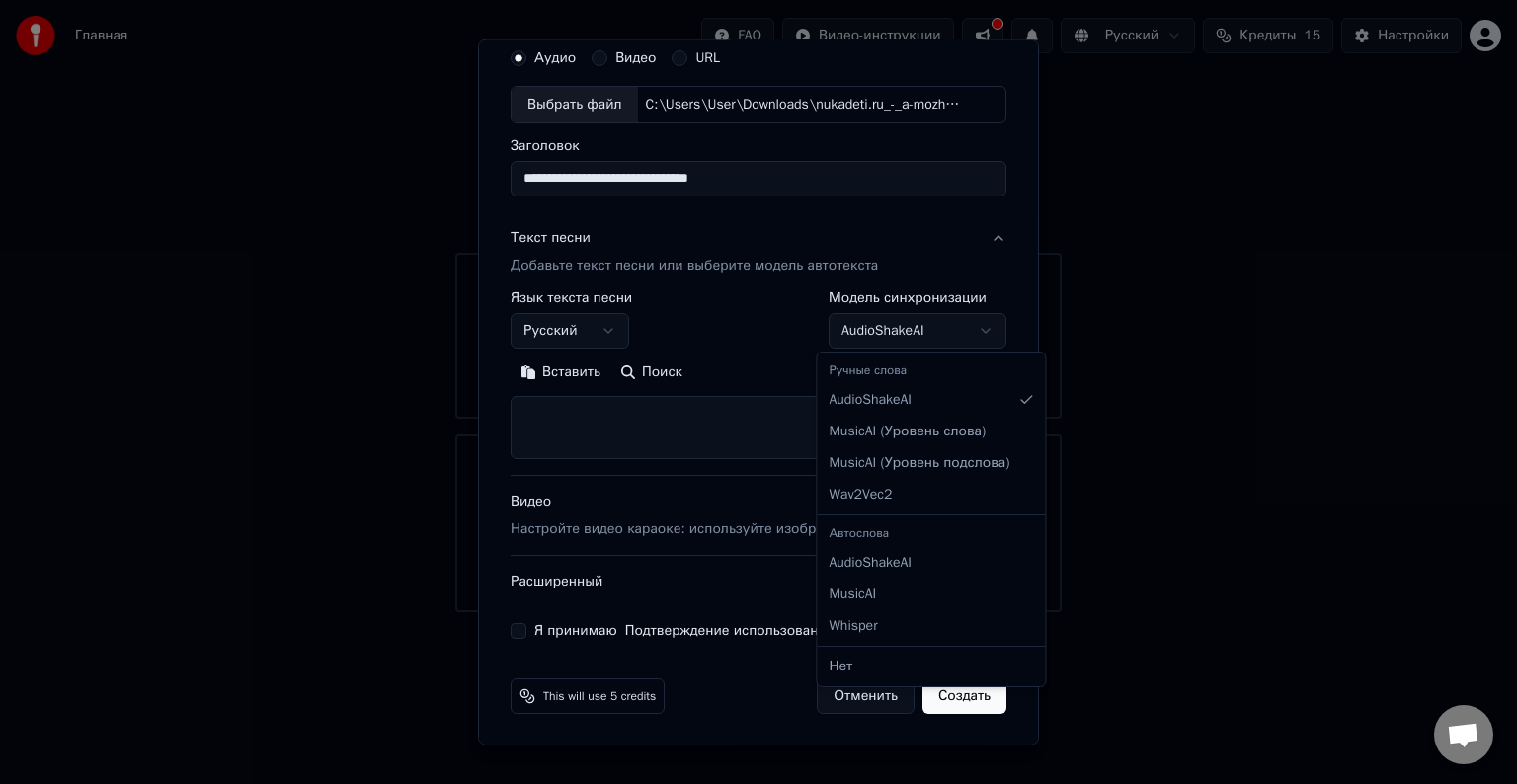 click on "**********" at bounding box center (758, 306) 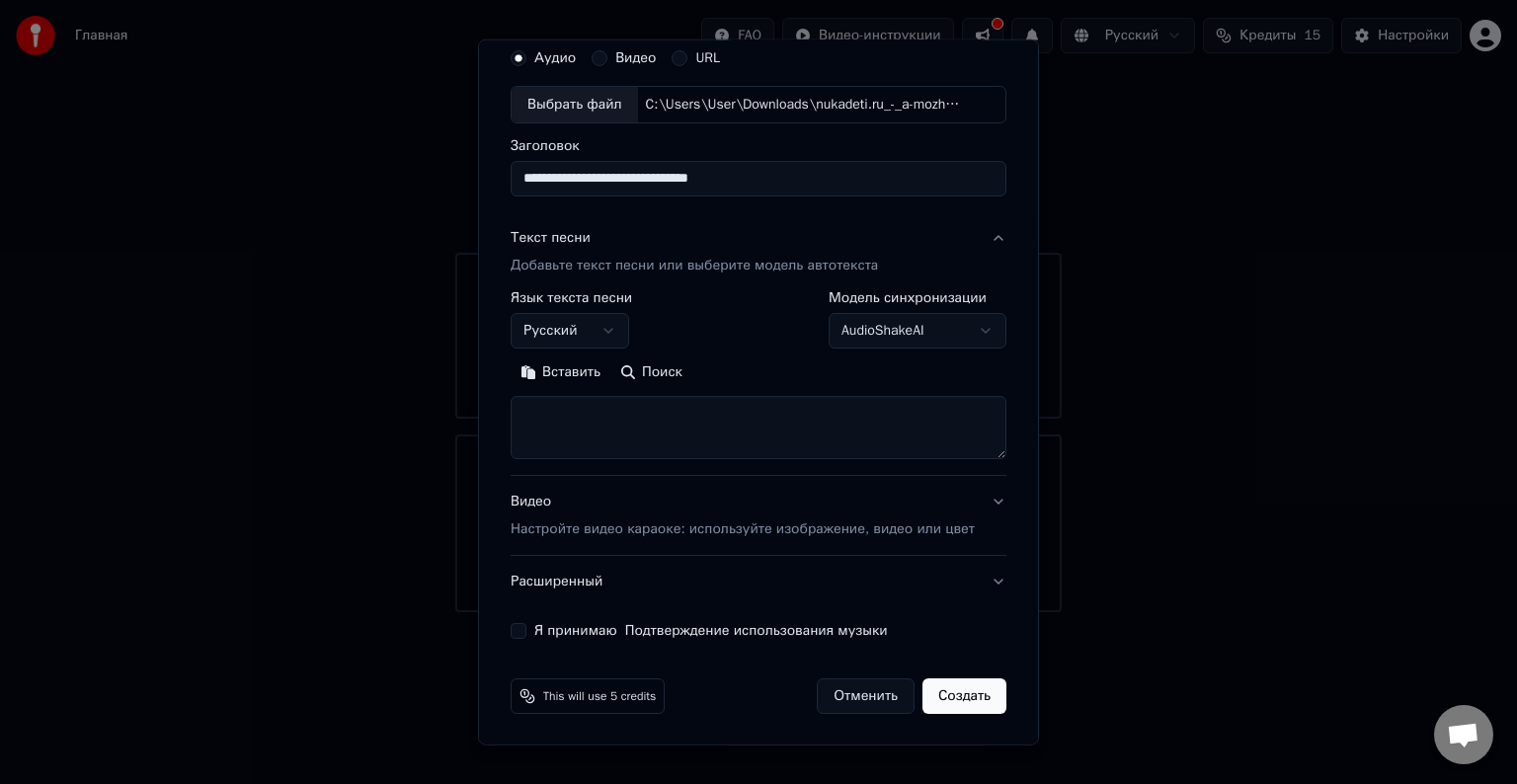 click on "Настройте видео караоке: используйте изображение, видео или цвет" at bounding box center [743, 529] 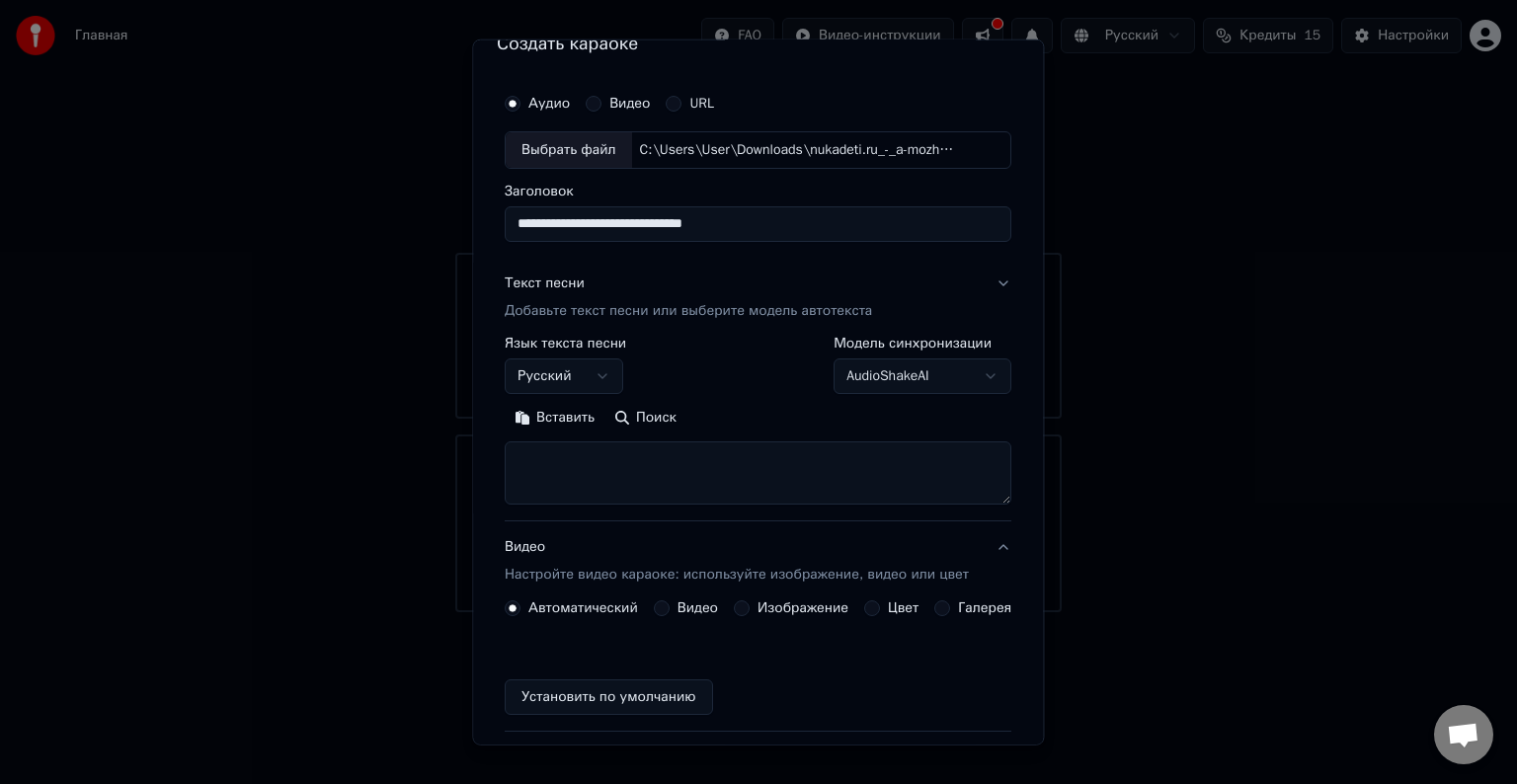 scroll, scrollTop: 22, scrollLeft: 0, axis: vertical 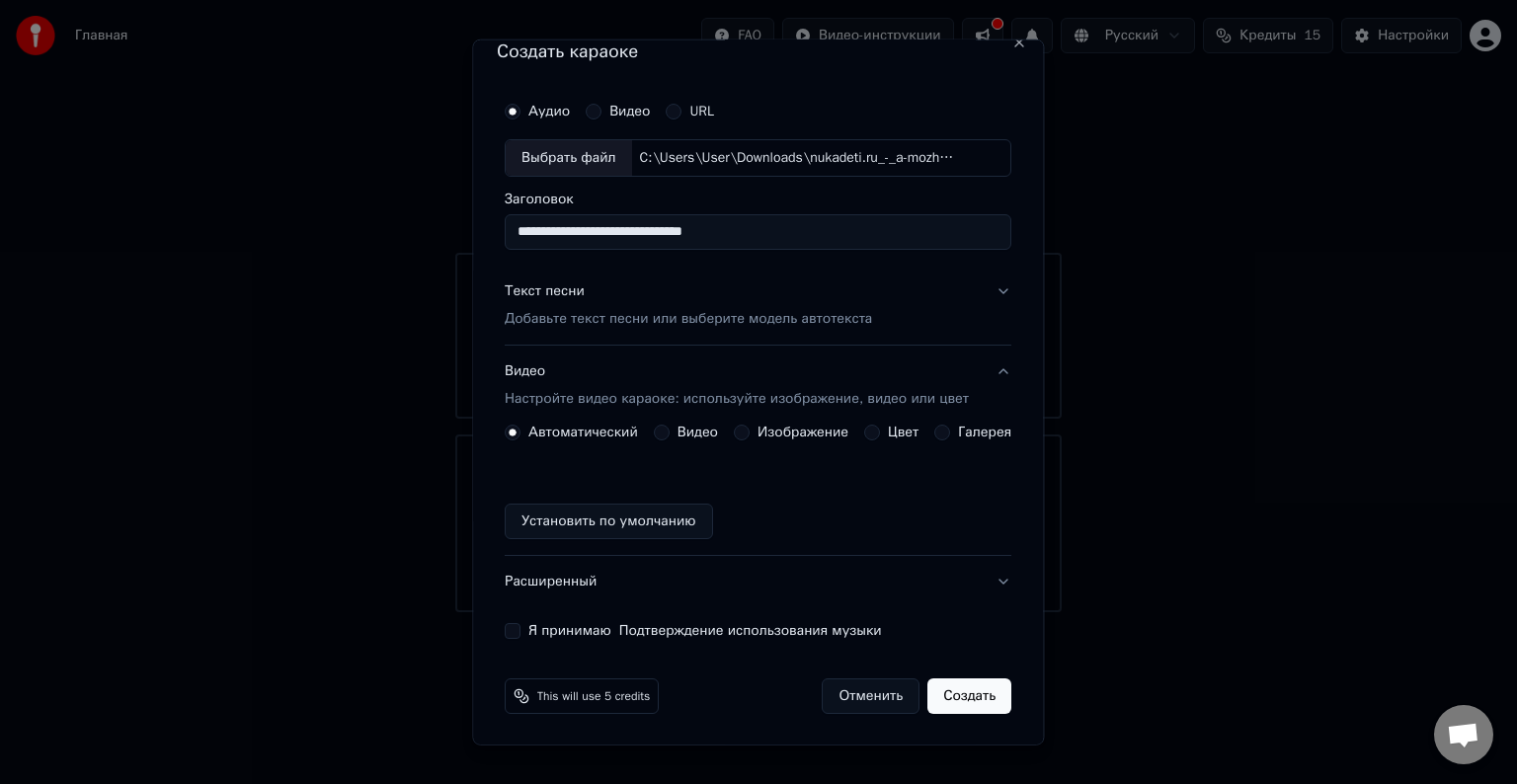click on "Я принимаю   Подтверждение использования музыки" at bounding box center [513, 631] 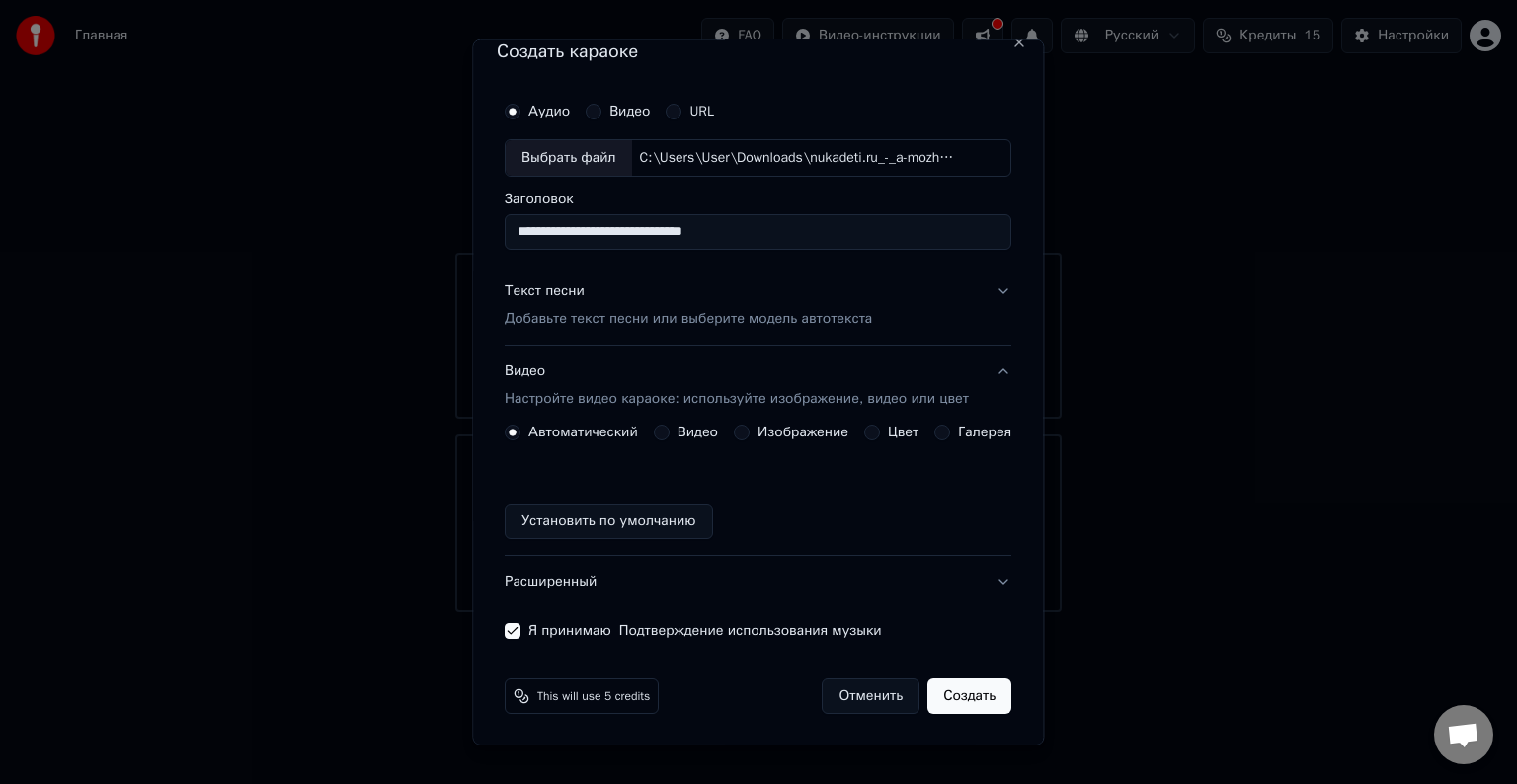 click on "Создать" at bounding box center [970, 696] 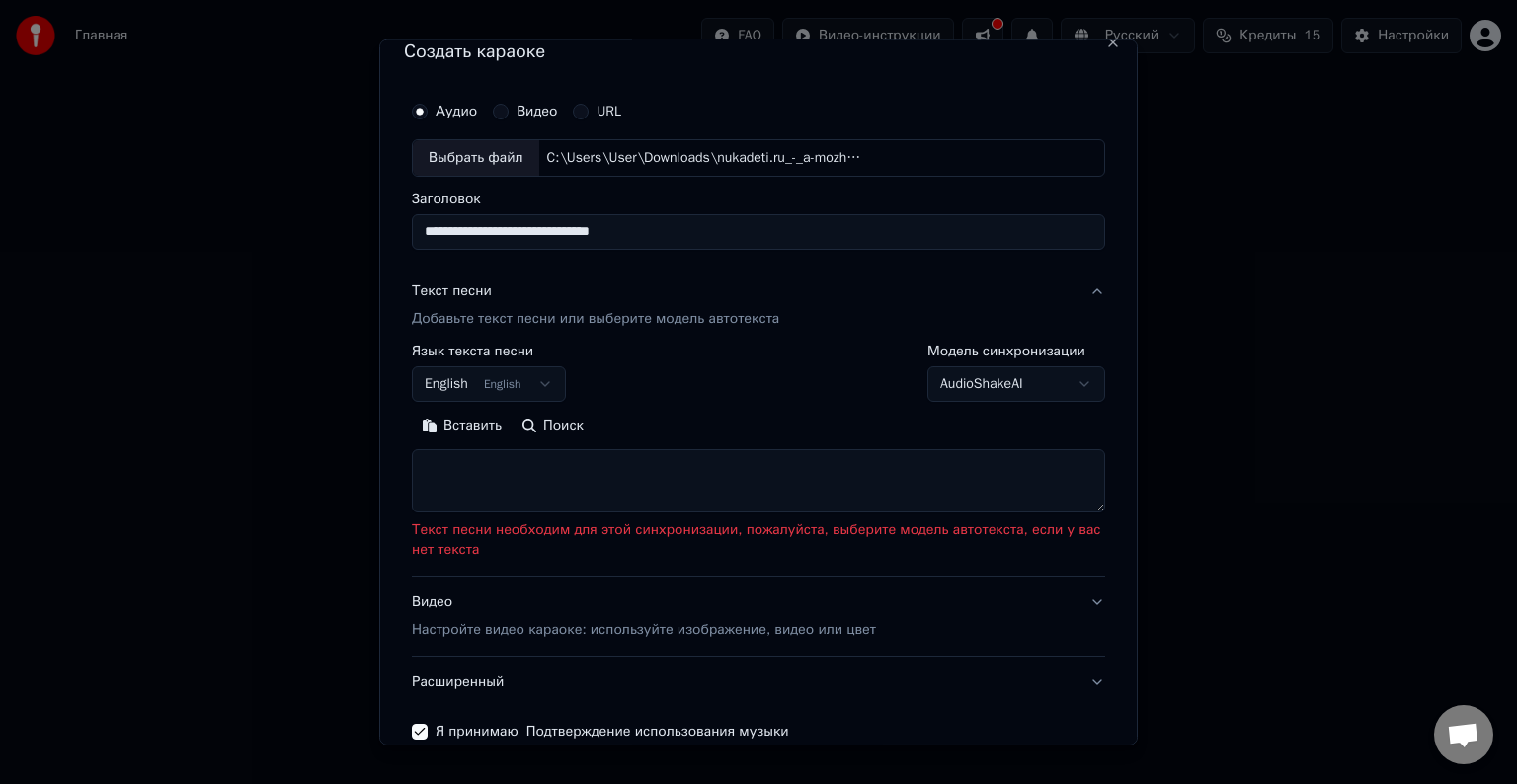 click at bounding box center (758, 481) 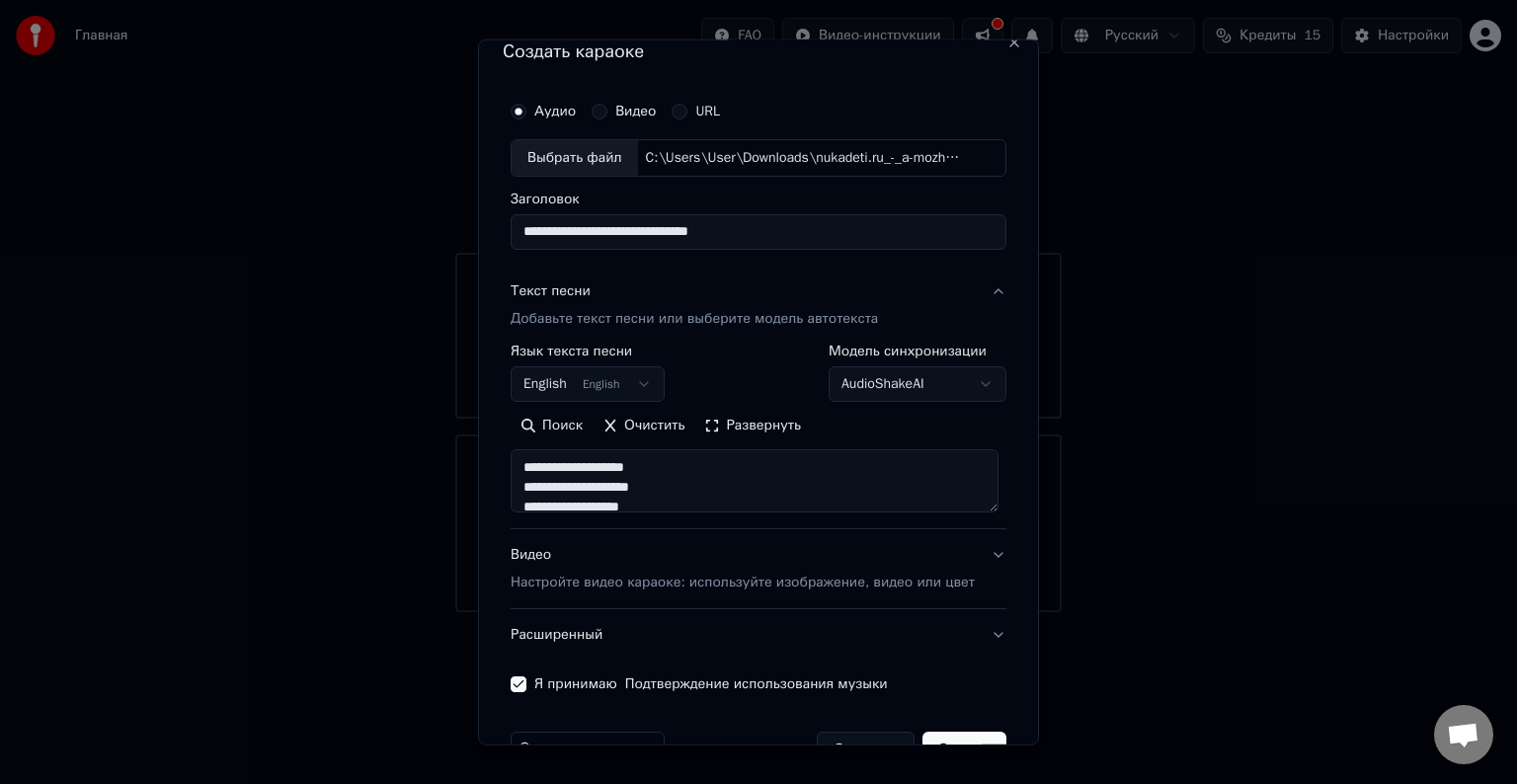 scroll, scrollTop: 0, scrollLeft: 0, axis: both 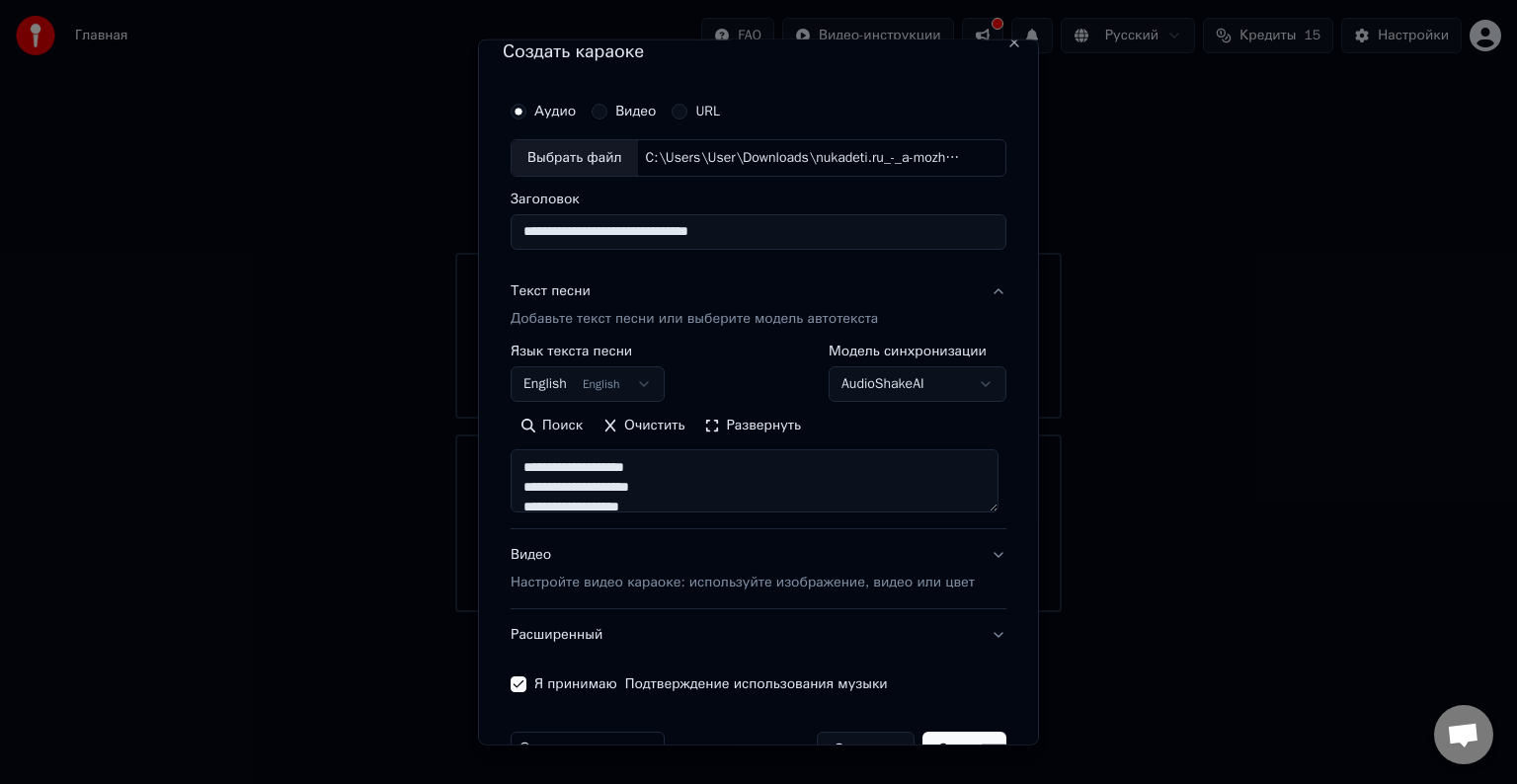 drag, startPoint x: 649, startPoint y: 498, endPoint x: 481, endPoint y: 403, distance: 193 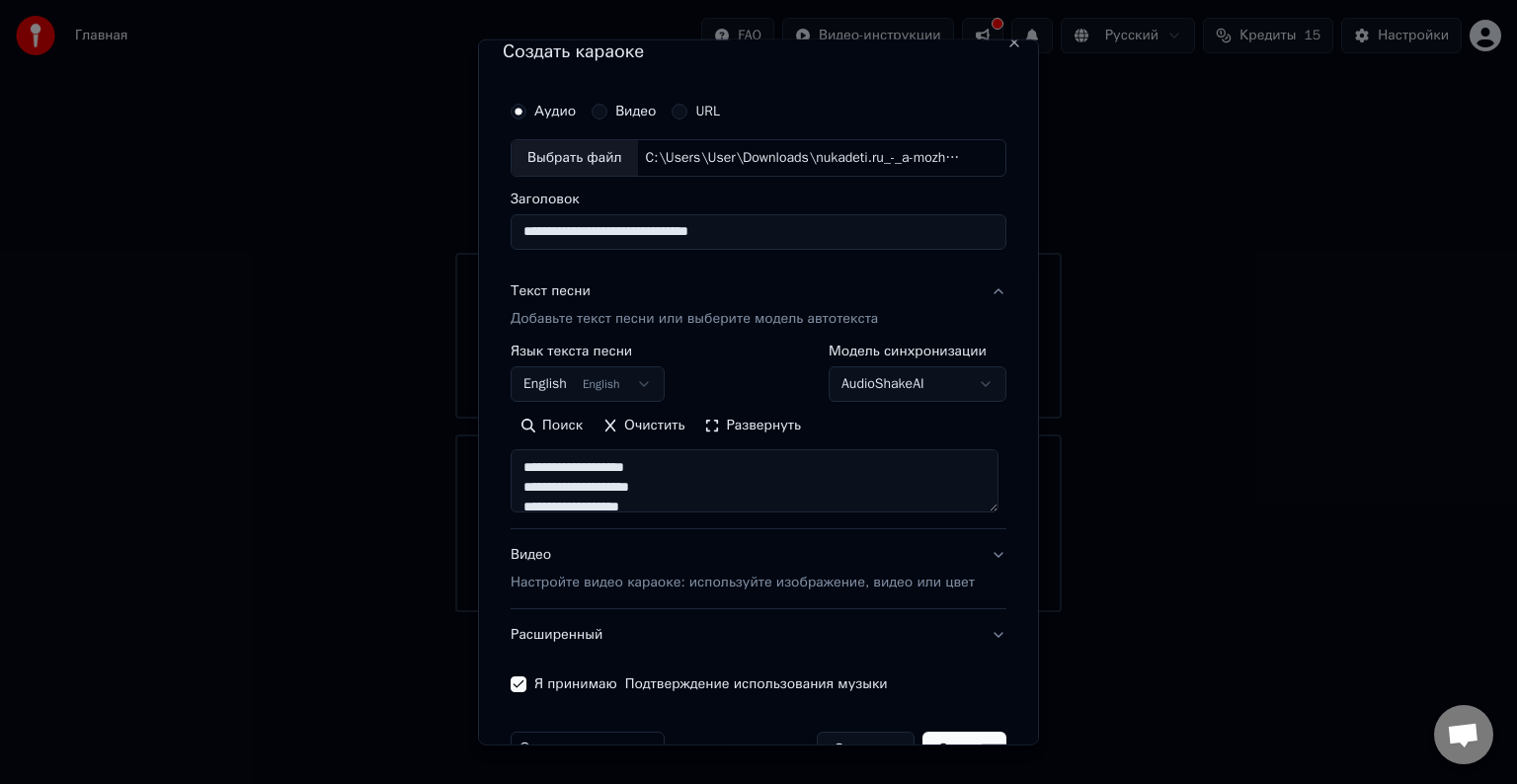 type on "*" 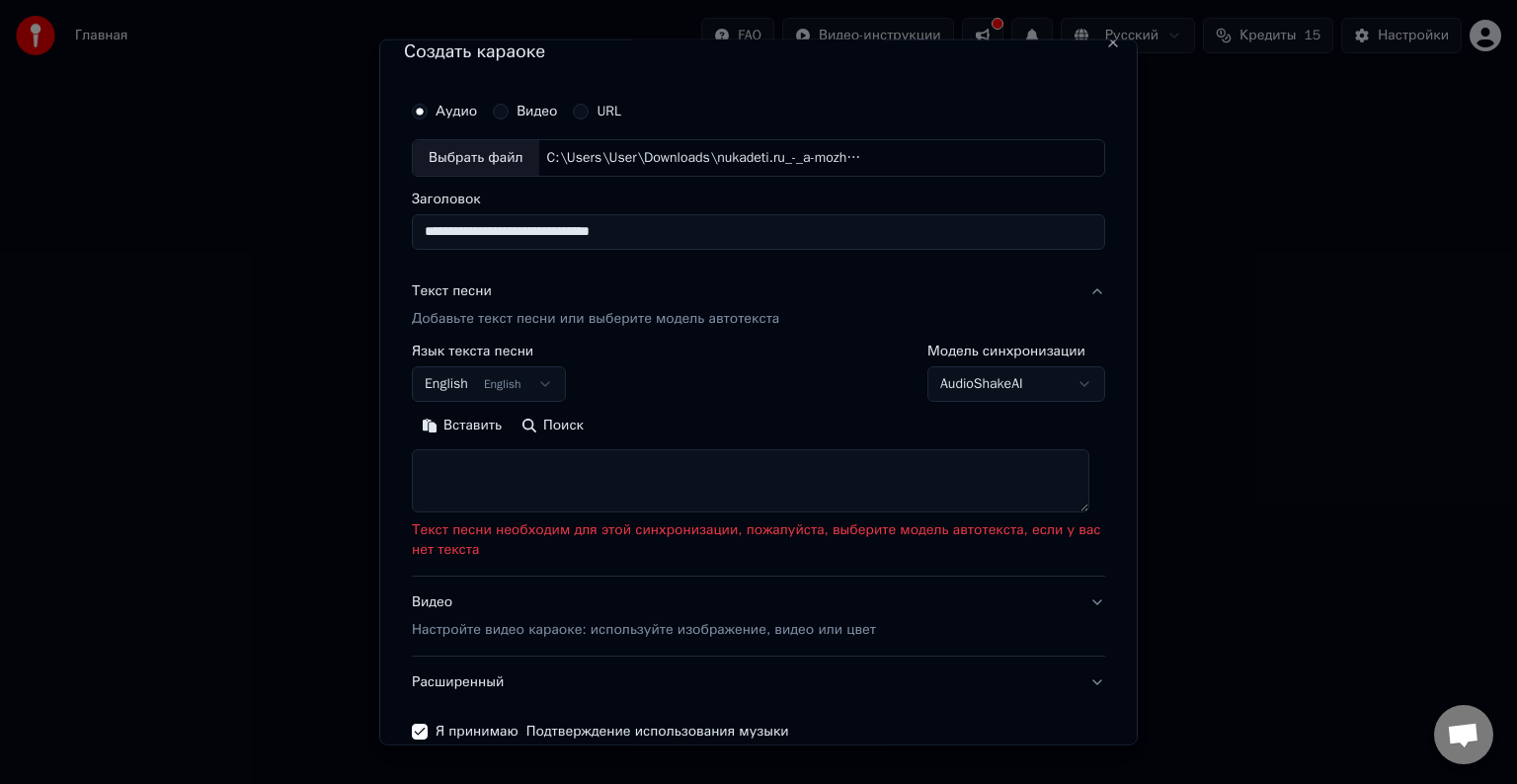 paste on "**********" 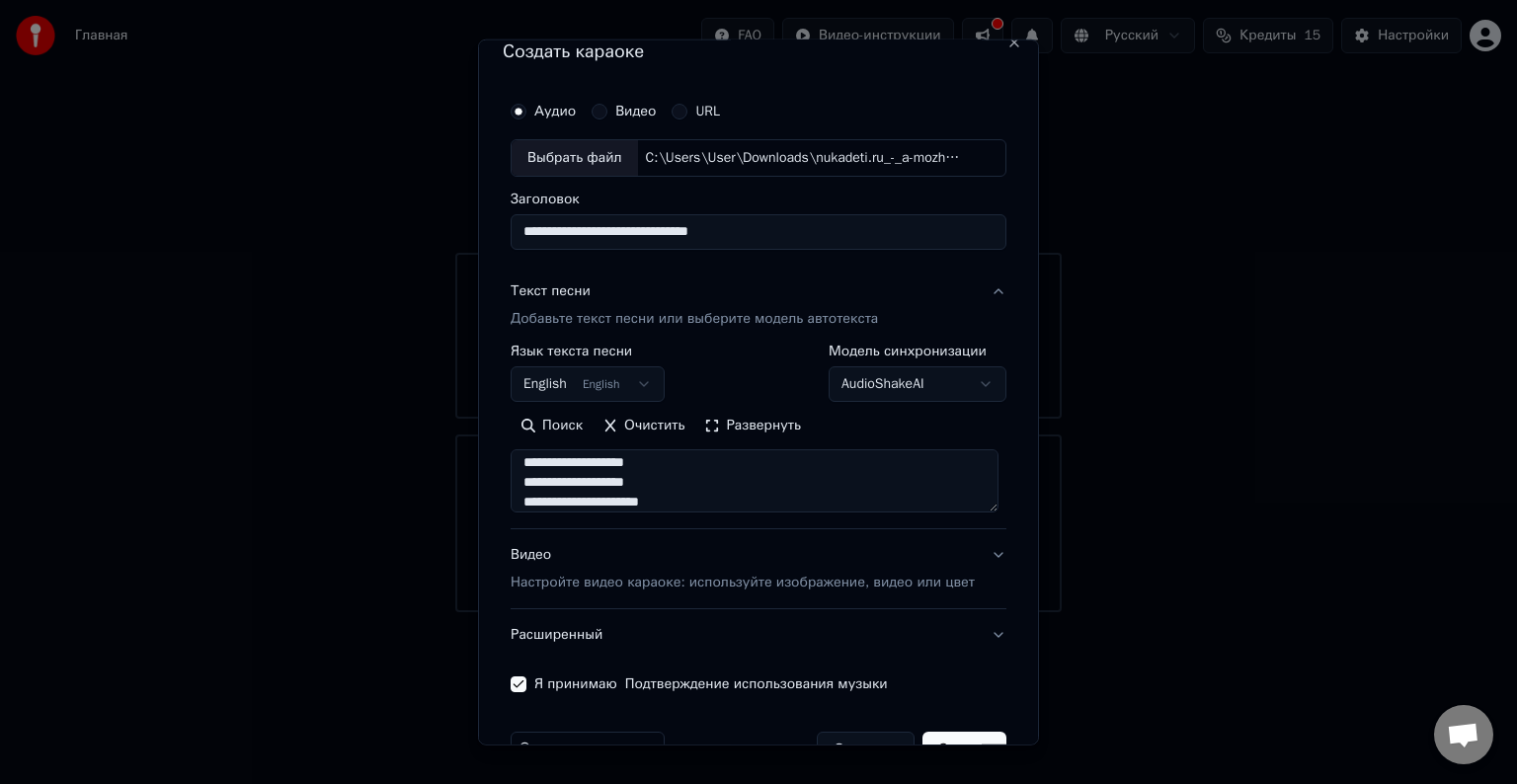 scroll, scrollTop: 735, scrollLeft: 0, axis: vertical 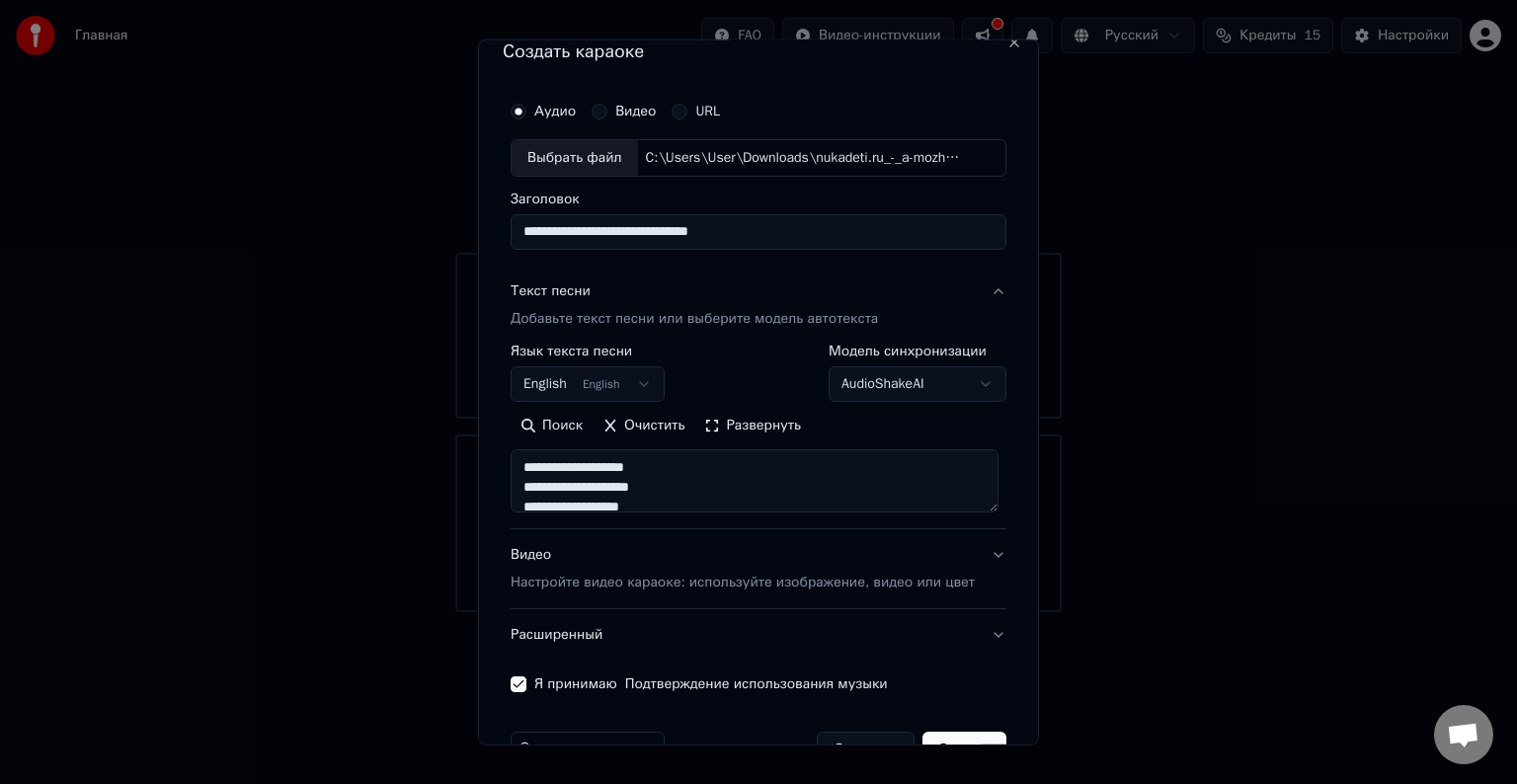 drag, startPoint x: 707, startPoint y: 494, endPoint x: 451, endPoint y: 409, distance: 269.74247 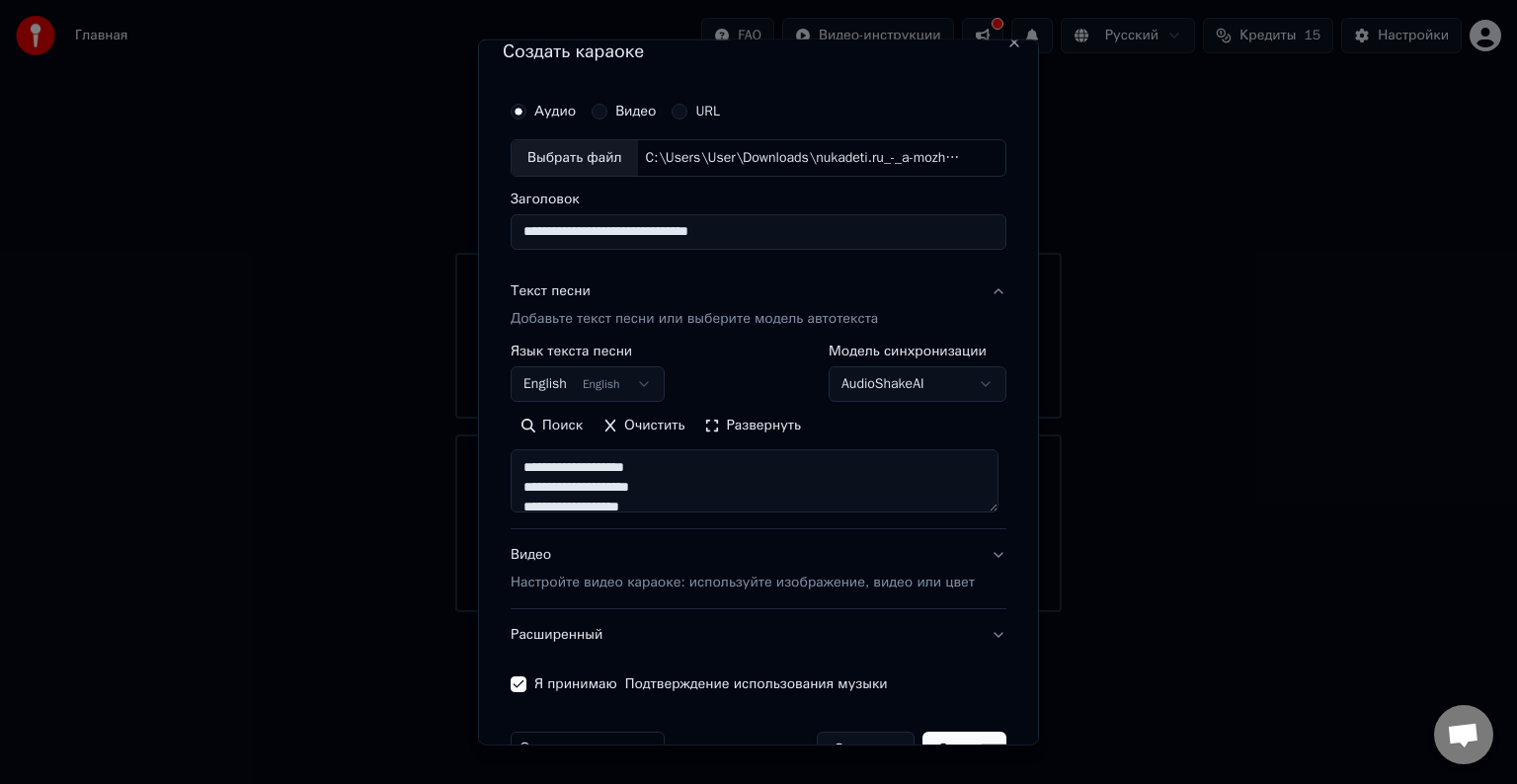 click on "**********" at bounding box center [755, 481] 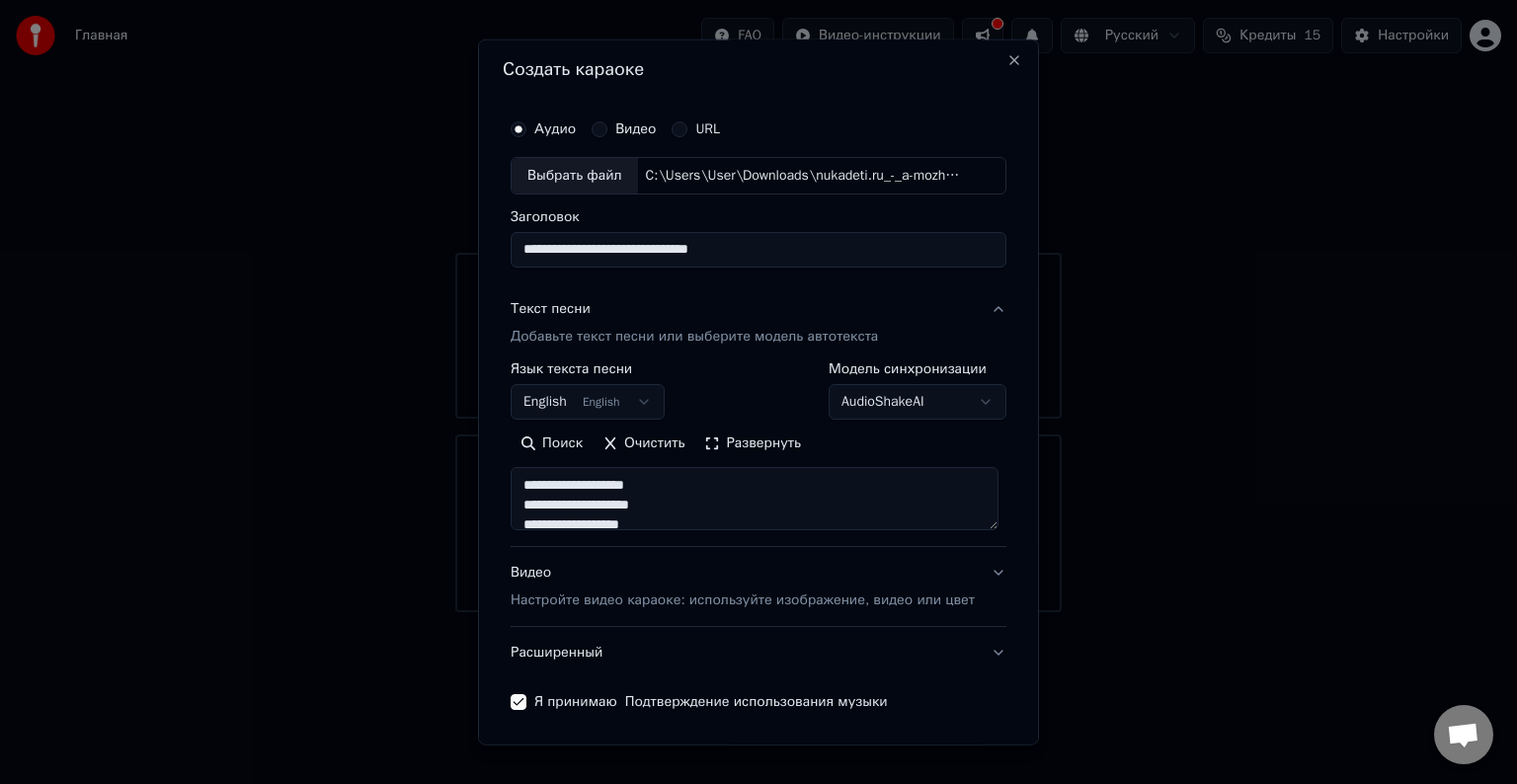 scroll, scrollTop: 0, scrollLeft: 0, axis: both 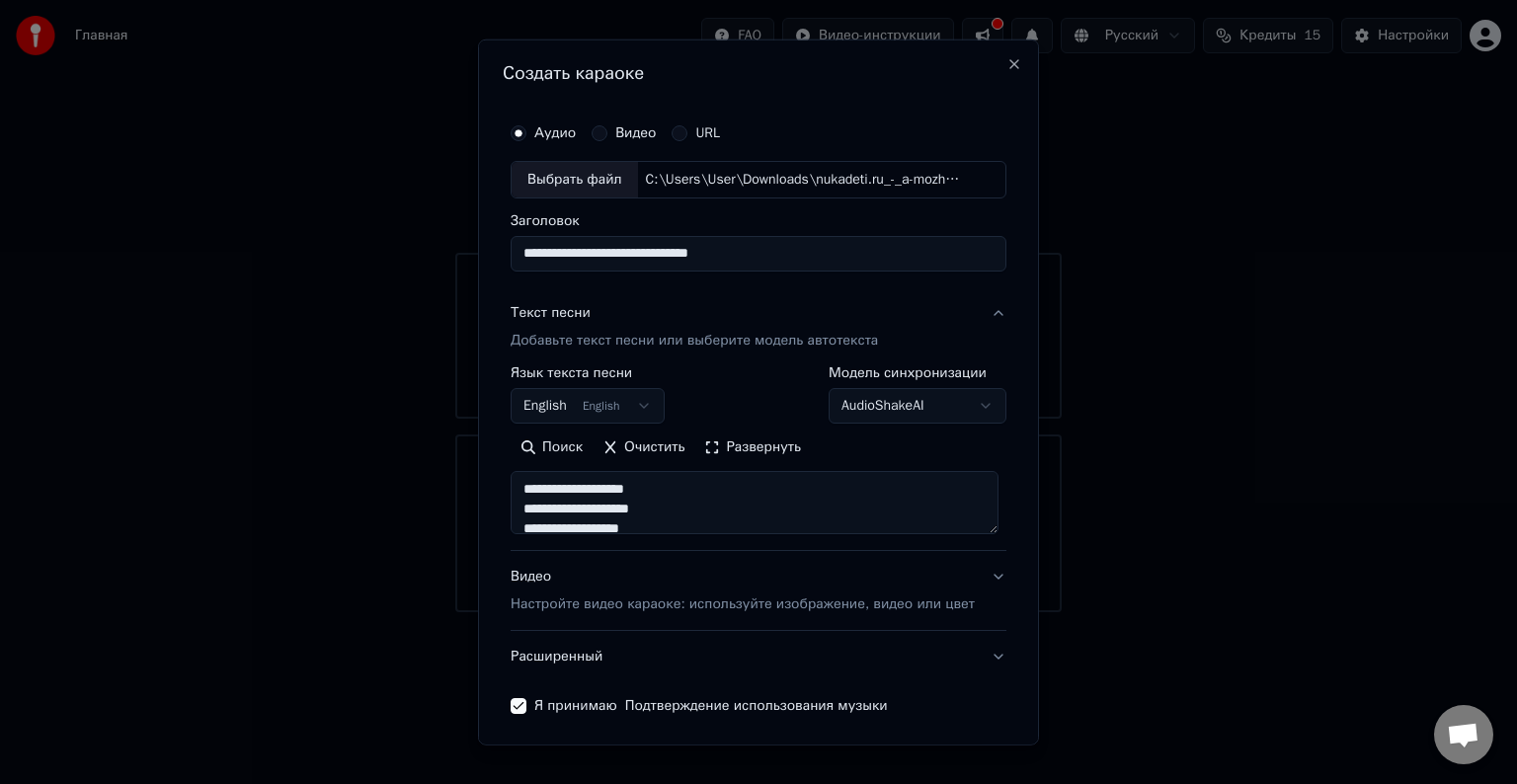 click on "**********" at bounding box center (755, 503) 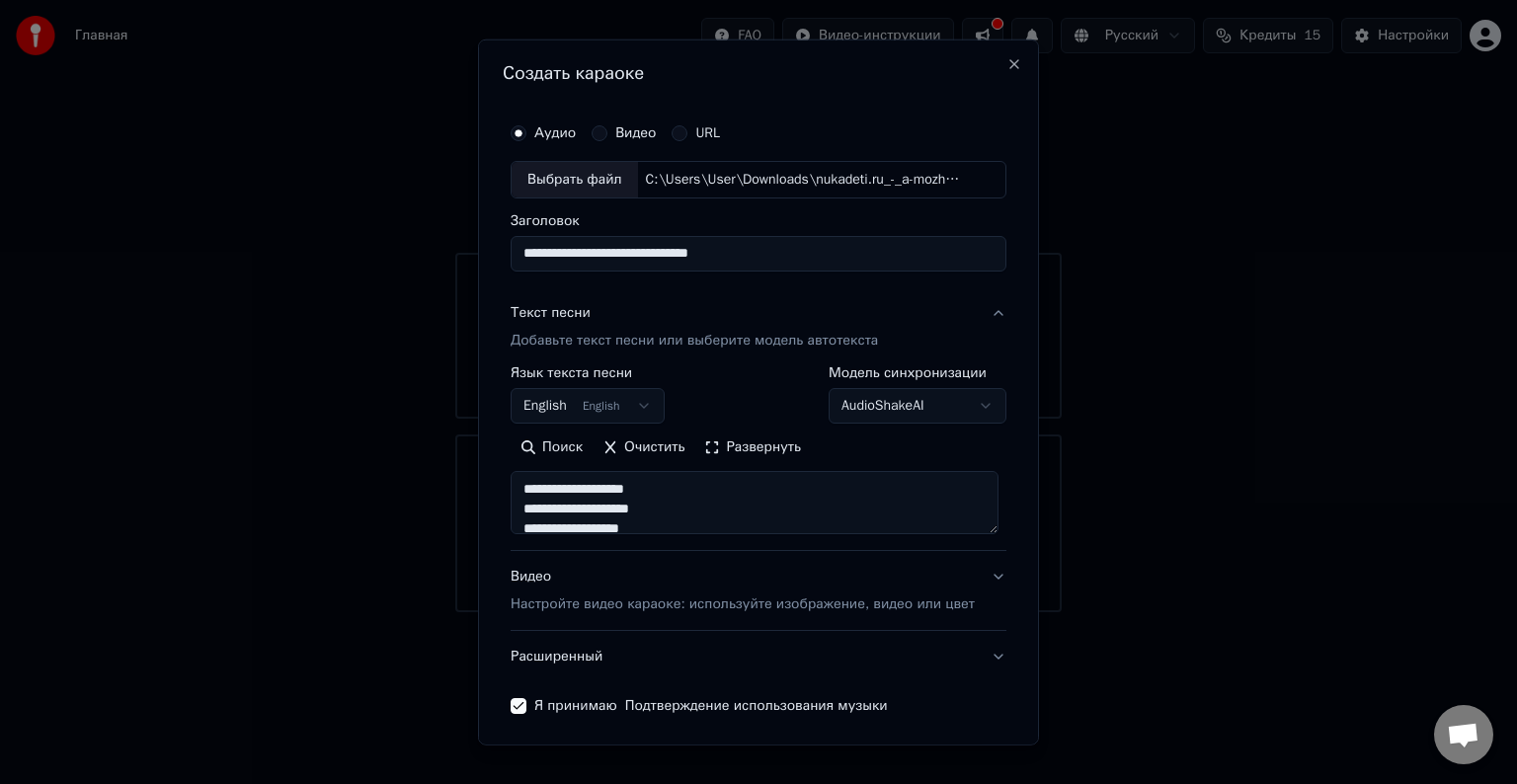 type on "**********" 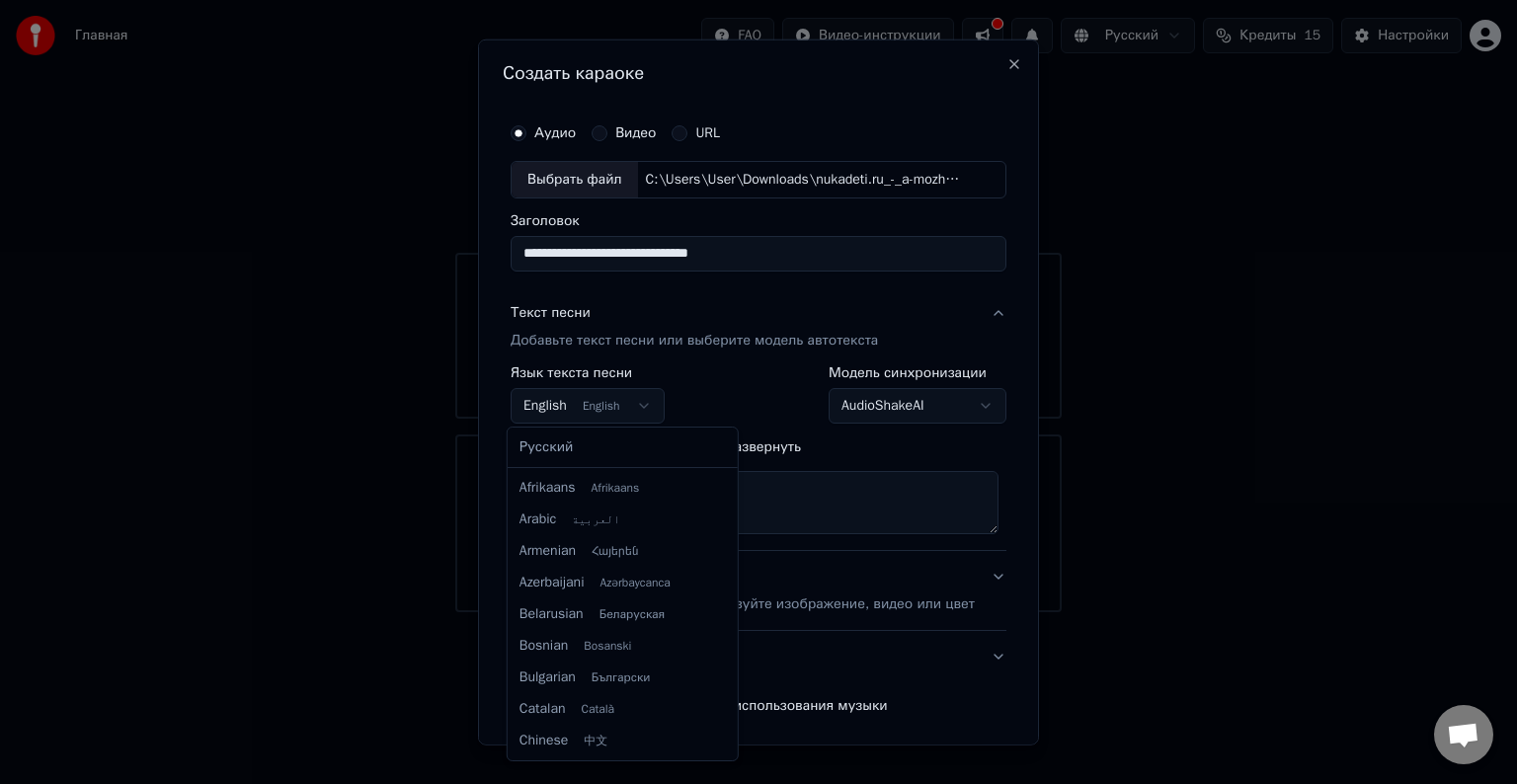 scroll, scrollTop: 158, scrollLeft: 0, axis: vertical 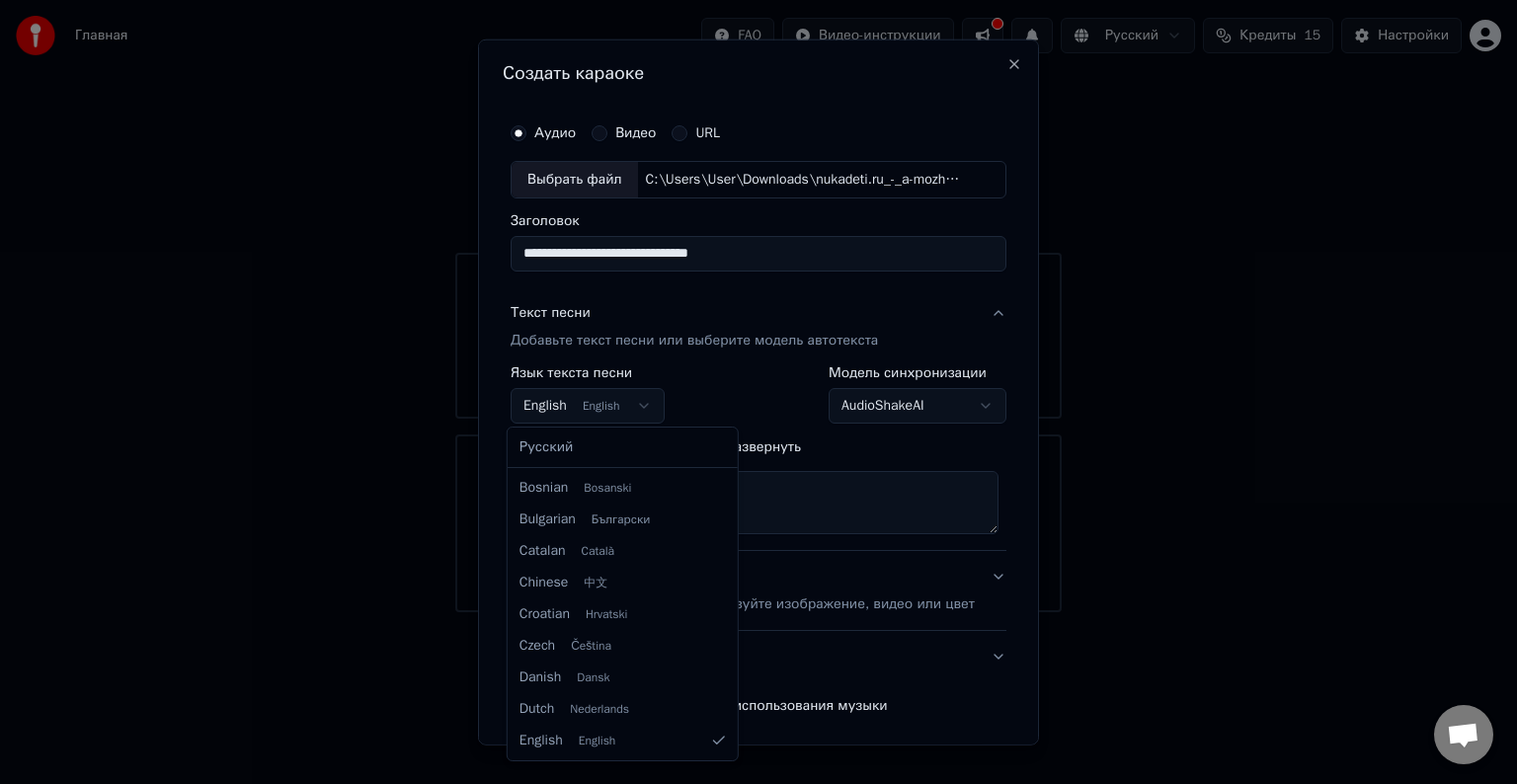 select on "**" 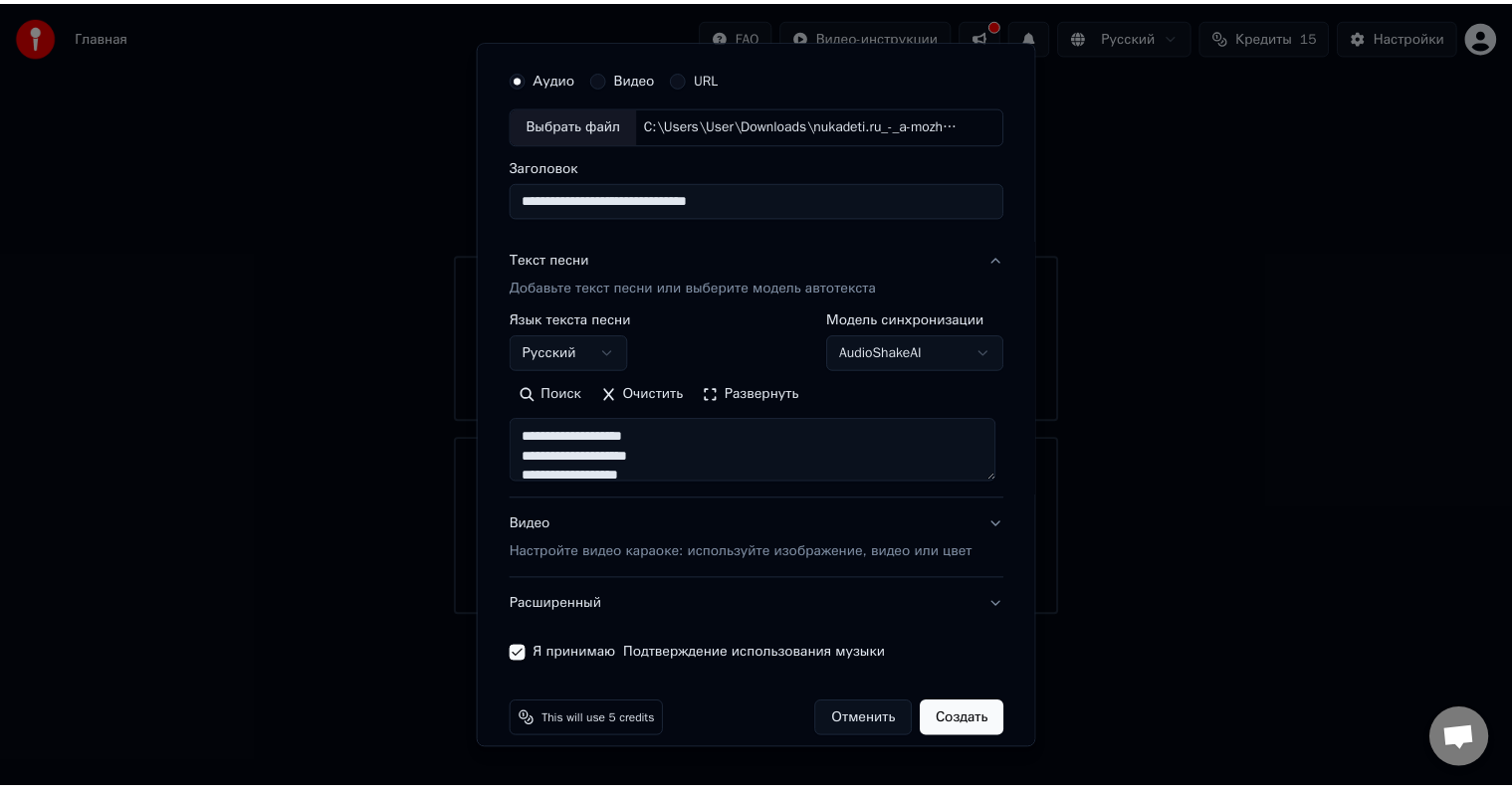 scroll, scrollTop: 76, scrollLeft: 0, axis: vertical 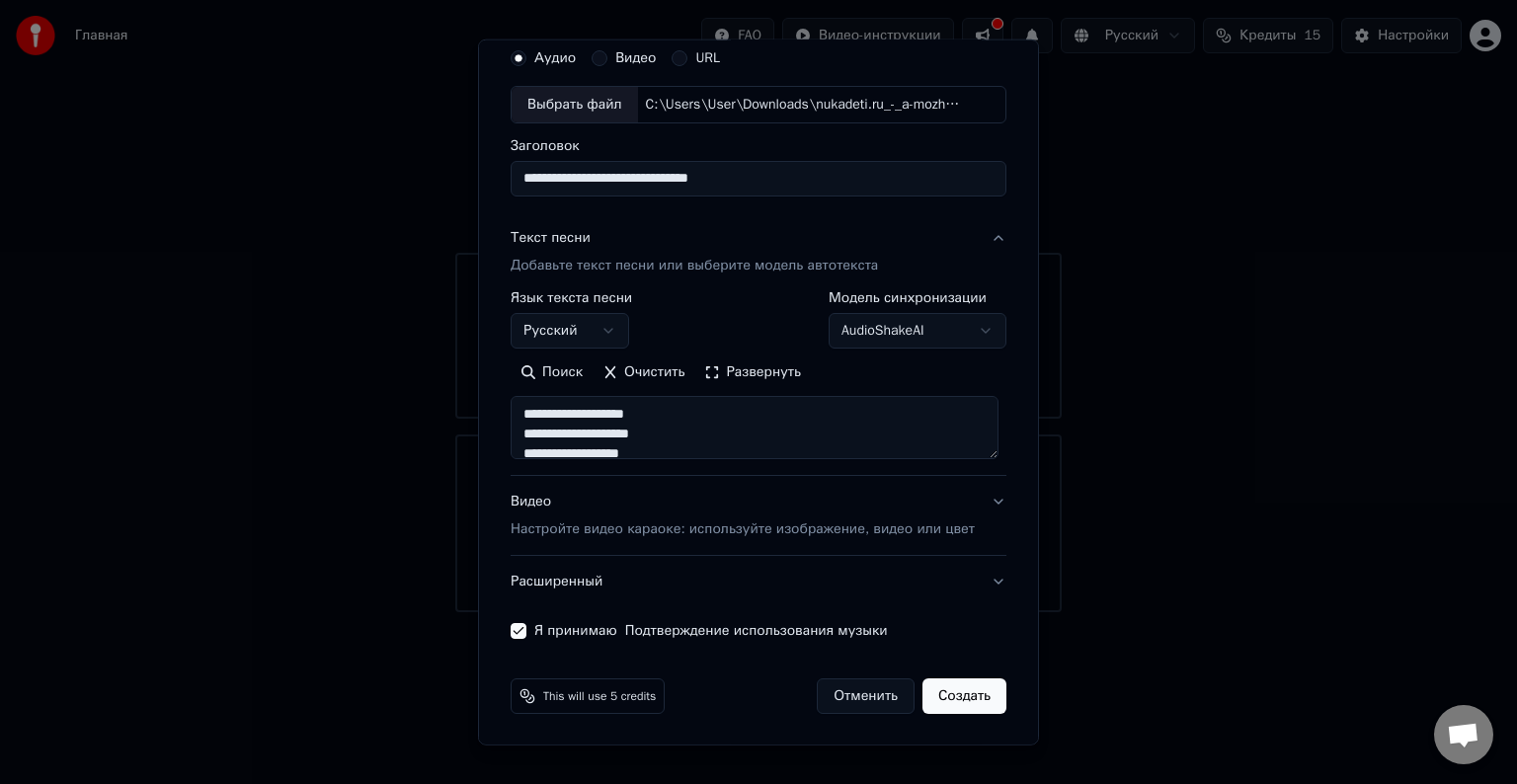 click on "Создать" at bounding box center [964, 696] 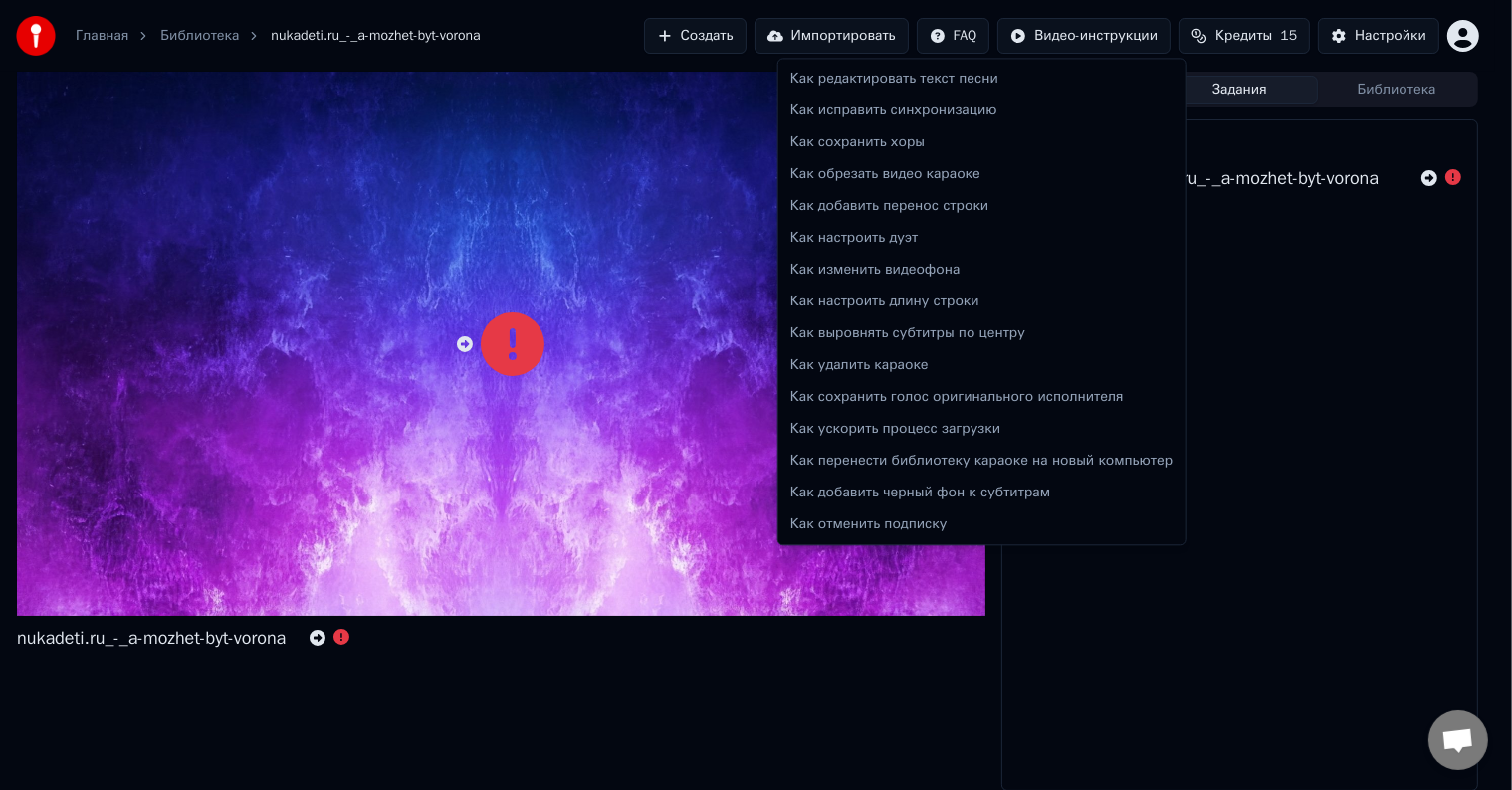 click on "Главная Библиотека nukadeti.ru_-_a-mozhet-byt-vorona Создать Импортировать FAQ Видео-инструкции Кредиты 15 Настройки nukadeti.ru_-_a-mozhet-byt-vorona Очередь ( 1 ) Задания Библиотека Создать караоке nukadeti.ru_-_a-mozhet-byt-vorona Как редактировать текст песни Как исправить синхронизацию Как сохранить хоры Как обрезать видео караоке Как добавить перенос строки Как настроить дуэт Как изменить видеофона Как настроить длину строки Как выровнять субтитры по центру Как удалить караоке Как сохранить голос оригинального исполнителя Как ускорить процесс загрузки Как добавить черный фон к субтитрам" at bounding box center [756, 395] 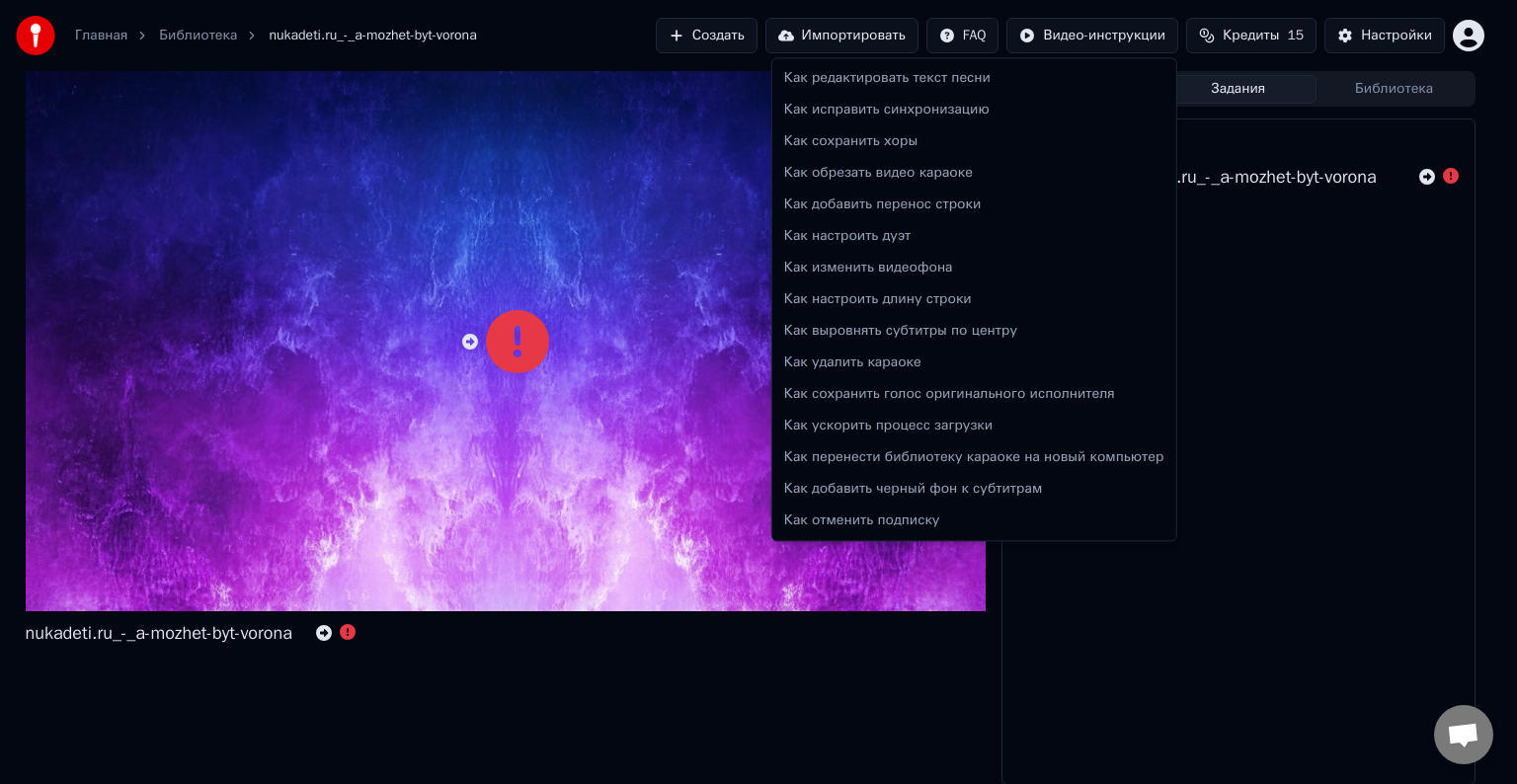 click on "Главная Библиотека nukadeti.ru_-_a-mozhet-byt-vorona Создать Импортировать FAQ Видео-инструкции Кредиты 15 Настройки nukadeti.ru_-_a-mozhet-byt-vorona Очередь ( 1 ) Задания Библиотека Создать караоке nukadeti.ru_-_a-mozhet-byt-vorona Как редактировать текст песни Как исправить синхронизацию Как сохранить хоры Как обрезать видео караоке Как добавить перенос строки Как настроить дуэт Как изменить видеофона Как настроить длину строки Как выровнять субтитры по центру Как удалить караоке Как сохранить голос оригинального исполнителя Как ускорить процесс загрузки Как добавить черный фон к субтитрам" at bounding box center (758, 392) 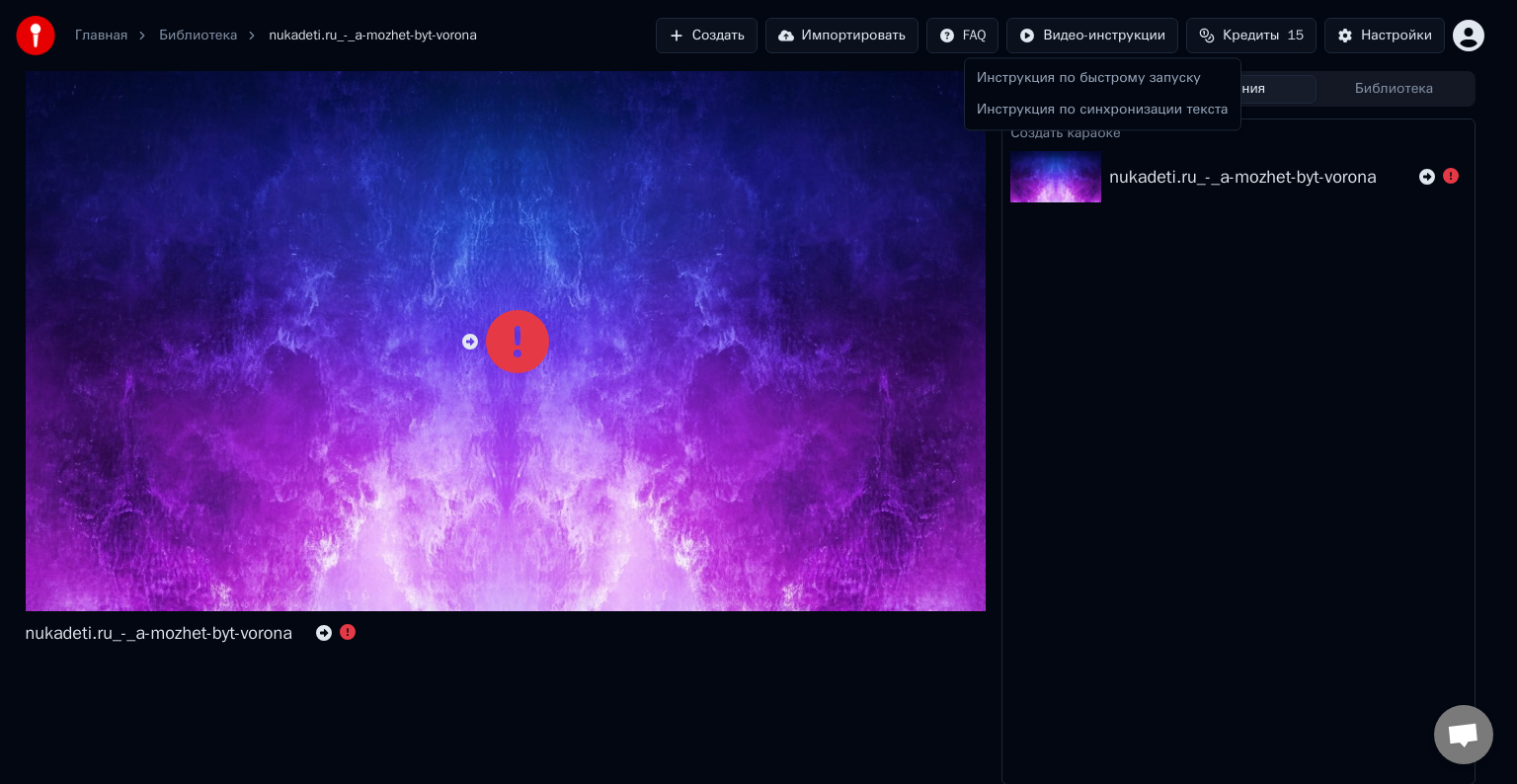 click on "Главная Библиотека nukadeti.ru_-_a-mozhet-byt-vorona Создать Импортировать FAQ Видео-инструкции Кредиты 15 Настройки nukadeti.ru_-_a-mozhet-byt-vorona Очередь ( 1 ) Задания Библиотека Создать караоке nukadeti.ru_-_a-mozhet-byt-vorona Инструкция по быстрому запуску Инструкция по синхронизации текста" at bounding box center [758, 392] 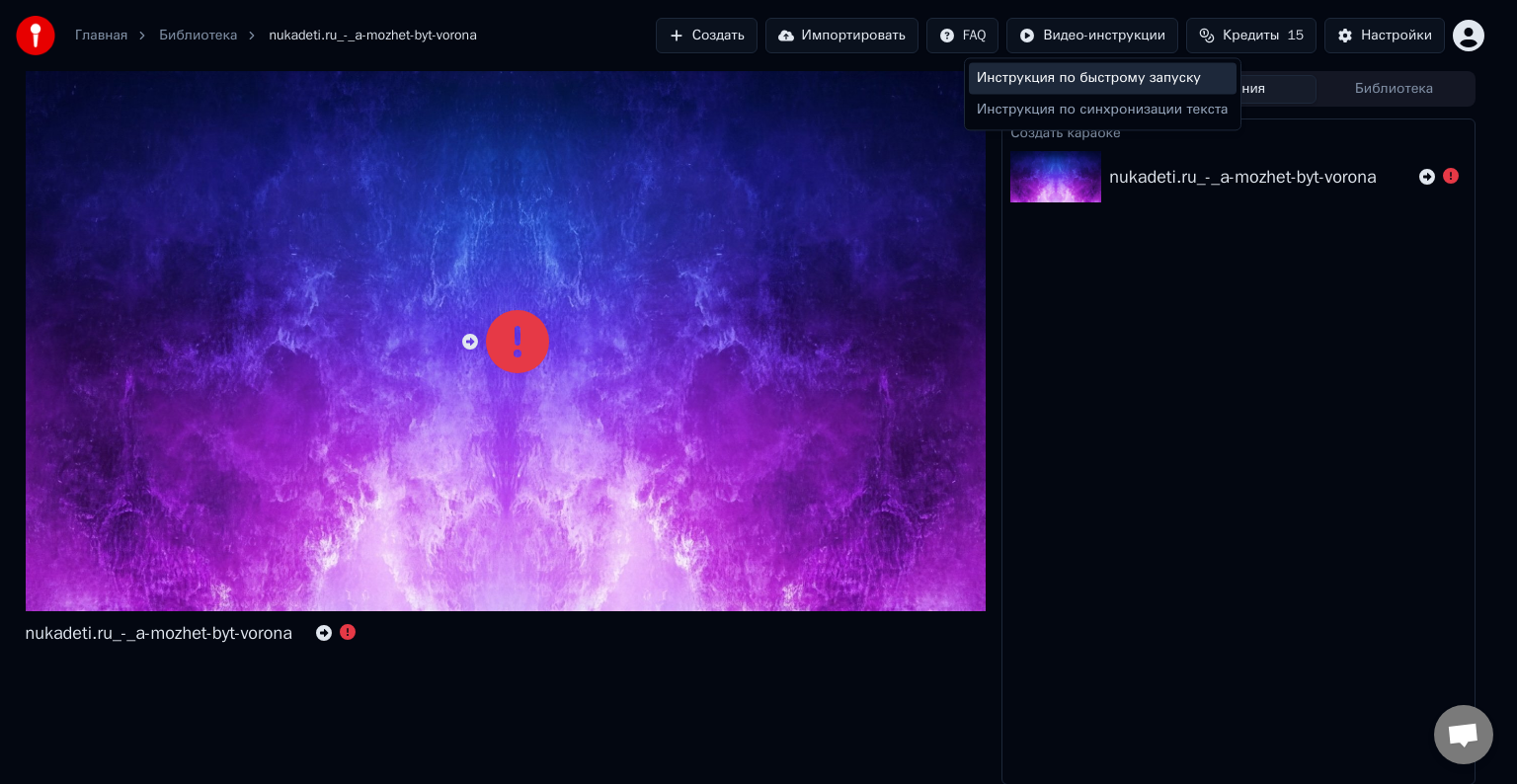 click on "Инструкция по быстрому запуску" at bounding box center [1102, 78] 